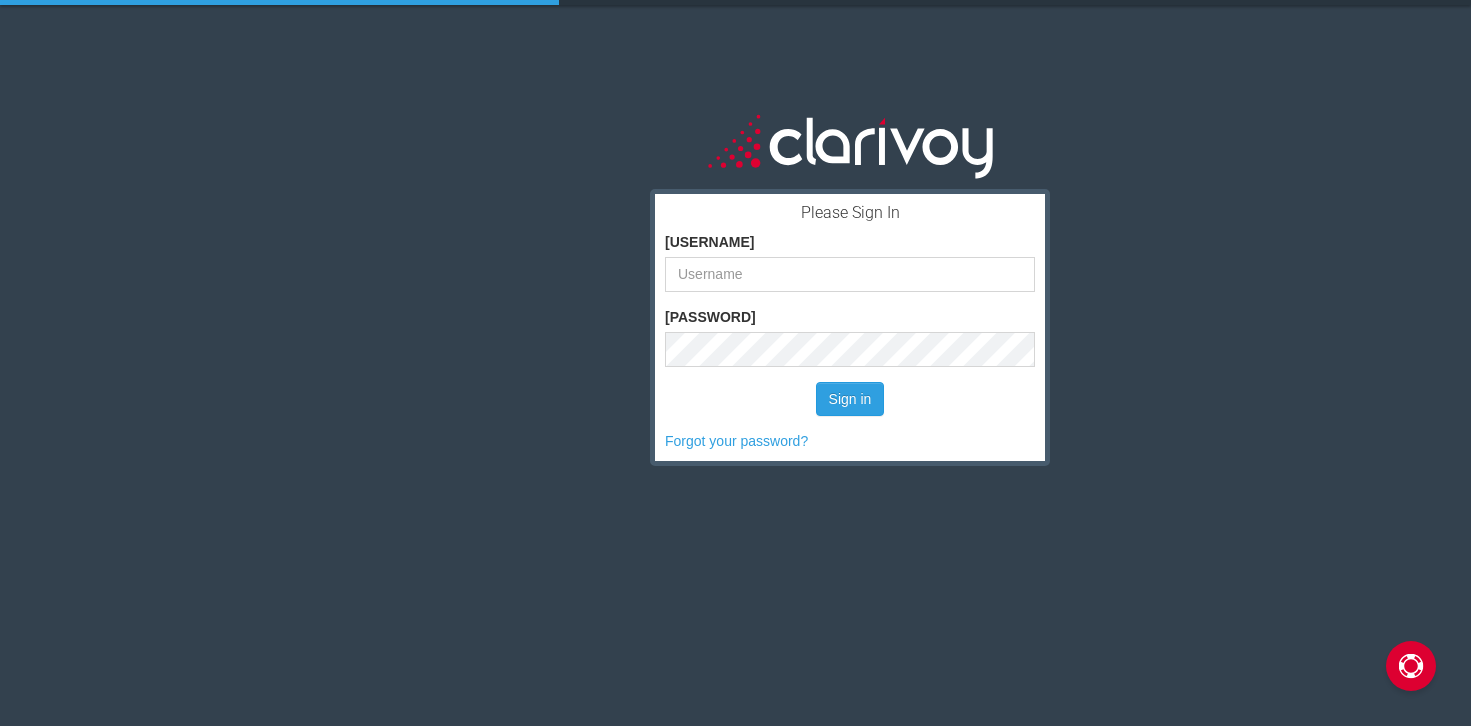 scroll, scrollTop: 0, scrollLeft: 0, axis: both 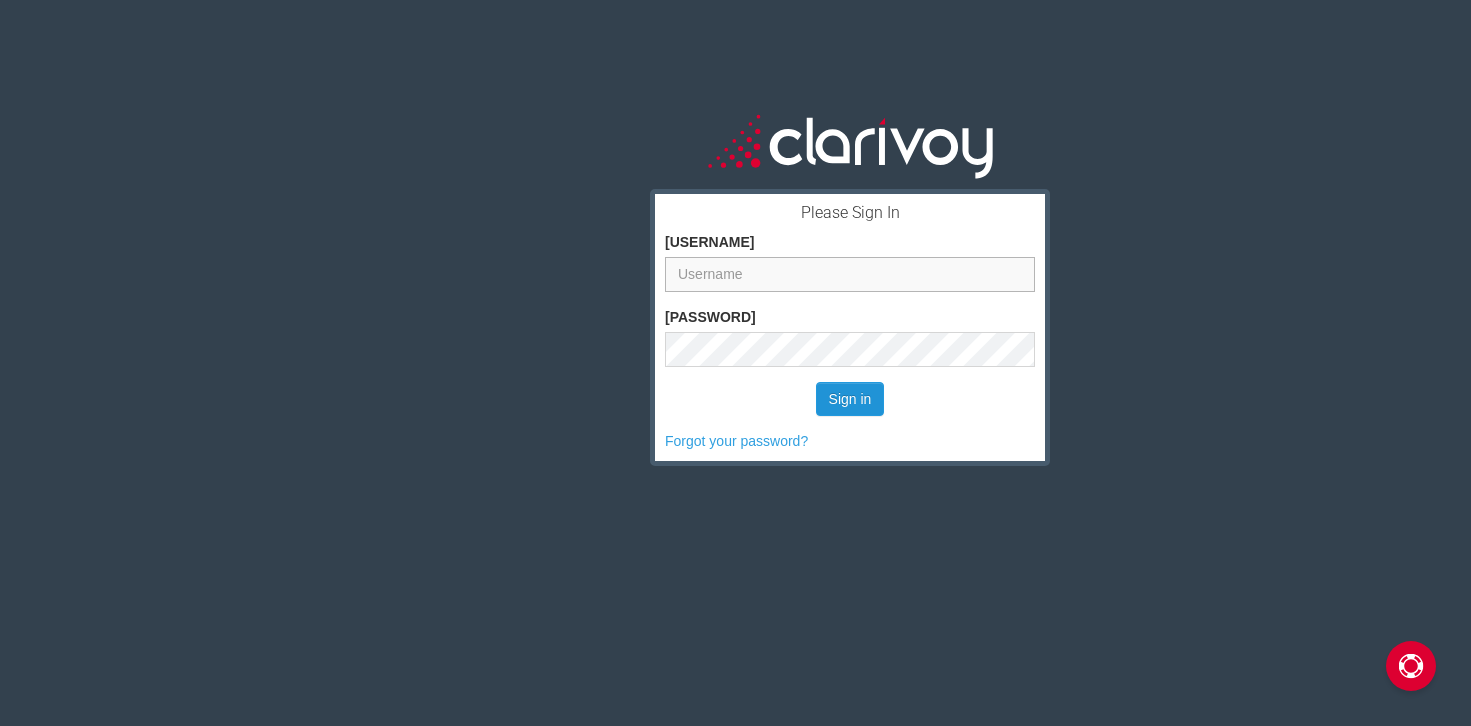 type on "sholland" 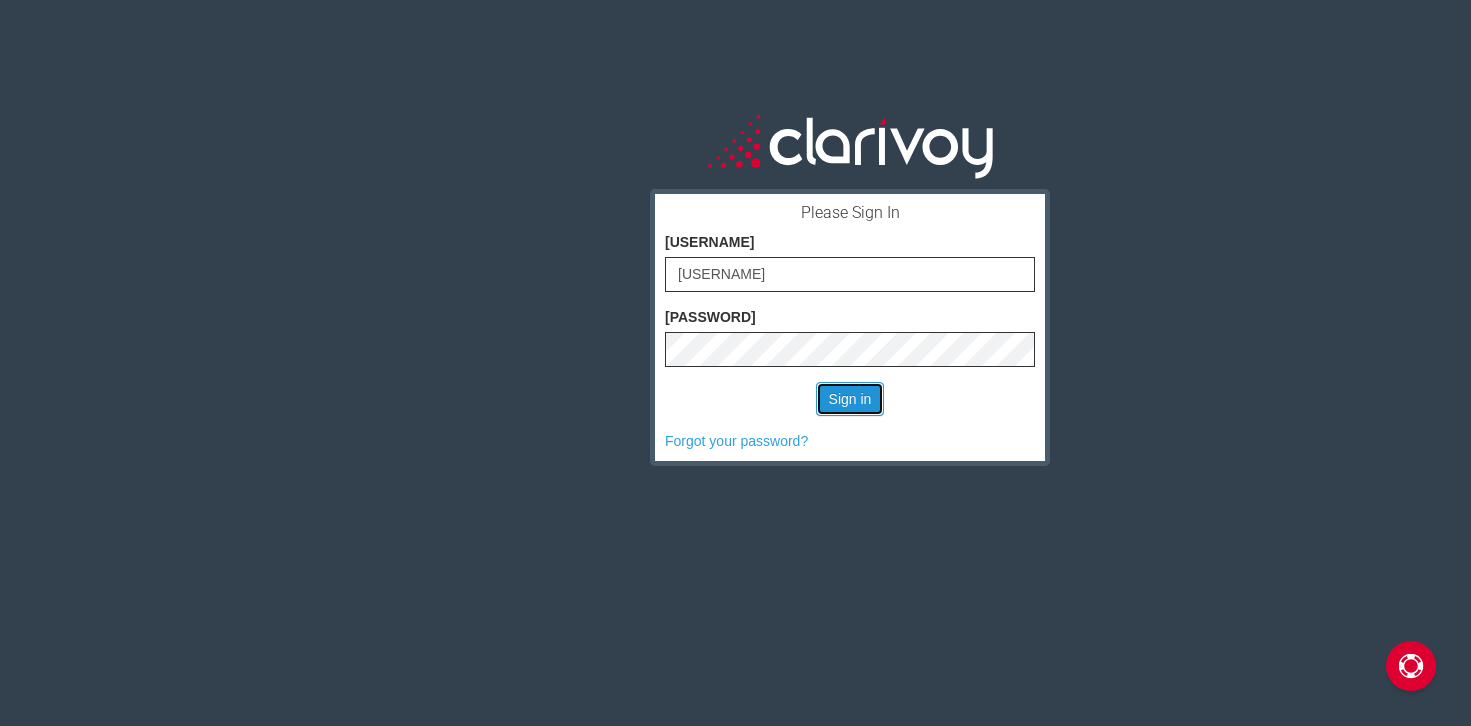 click on "Sign in" at bounding box center [850, 399] 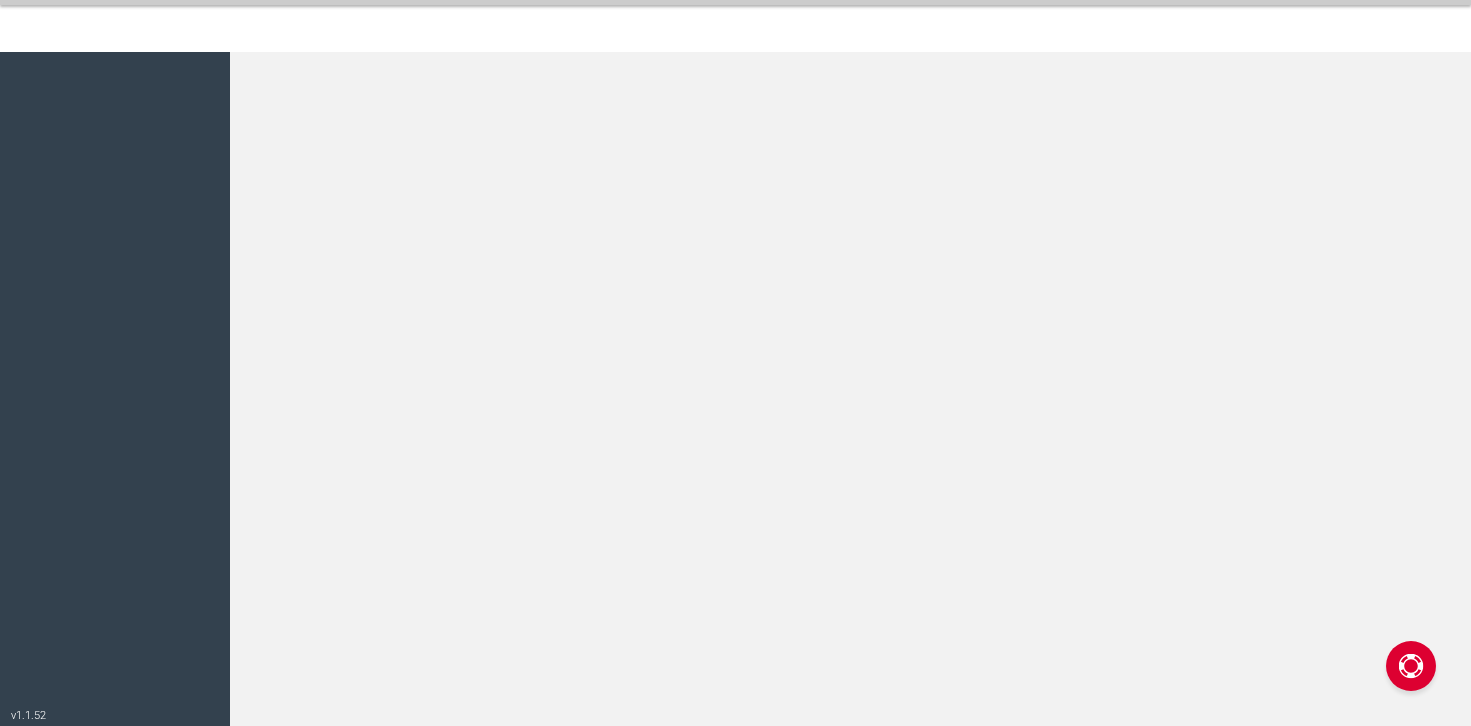 scroll, scrollTop: 0, scrollLeft: 0, axis: both 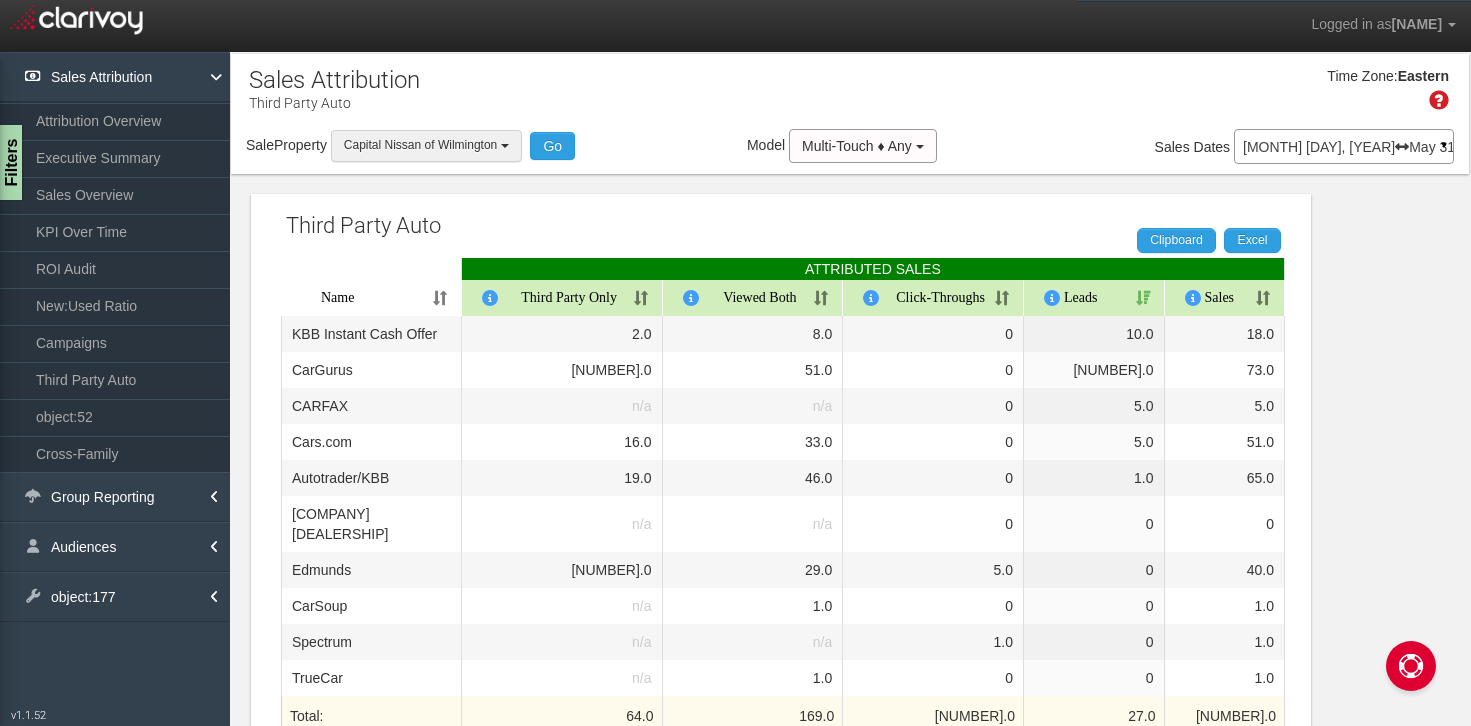 click on "Capital Nissan of Wilmington" at bounding box center [426, 145] 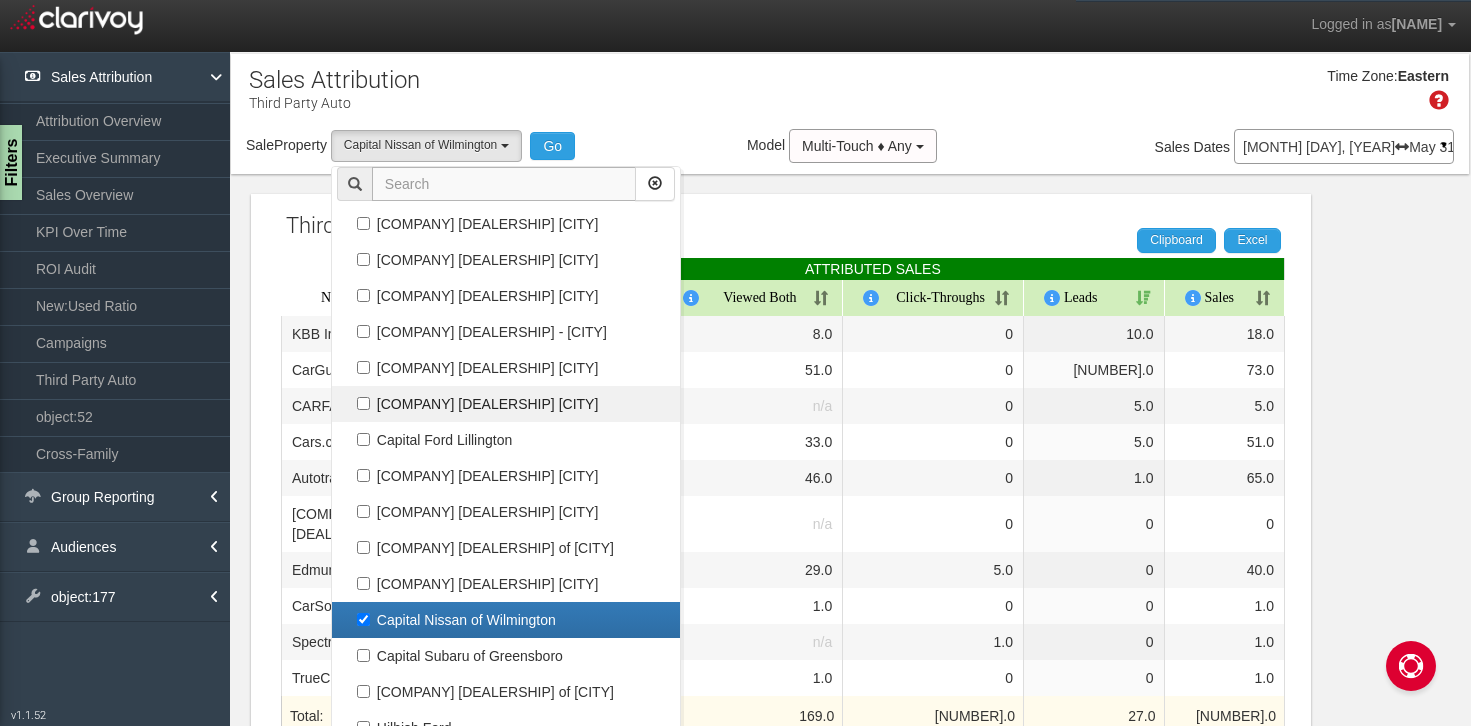 scroll, scrollTop: 190, scrollLeft: 0, axis: vertical 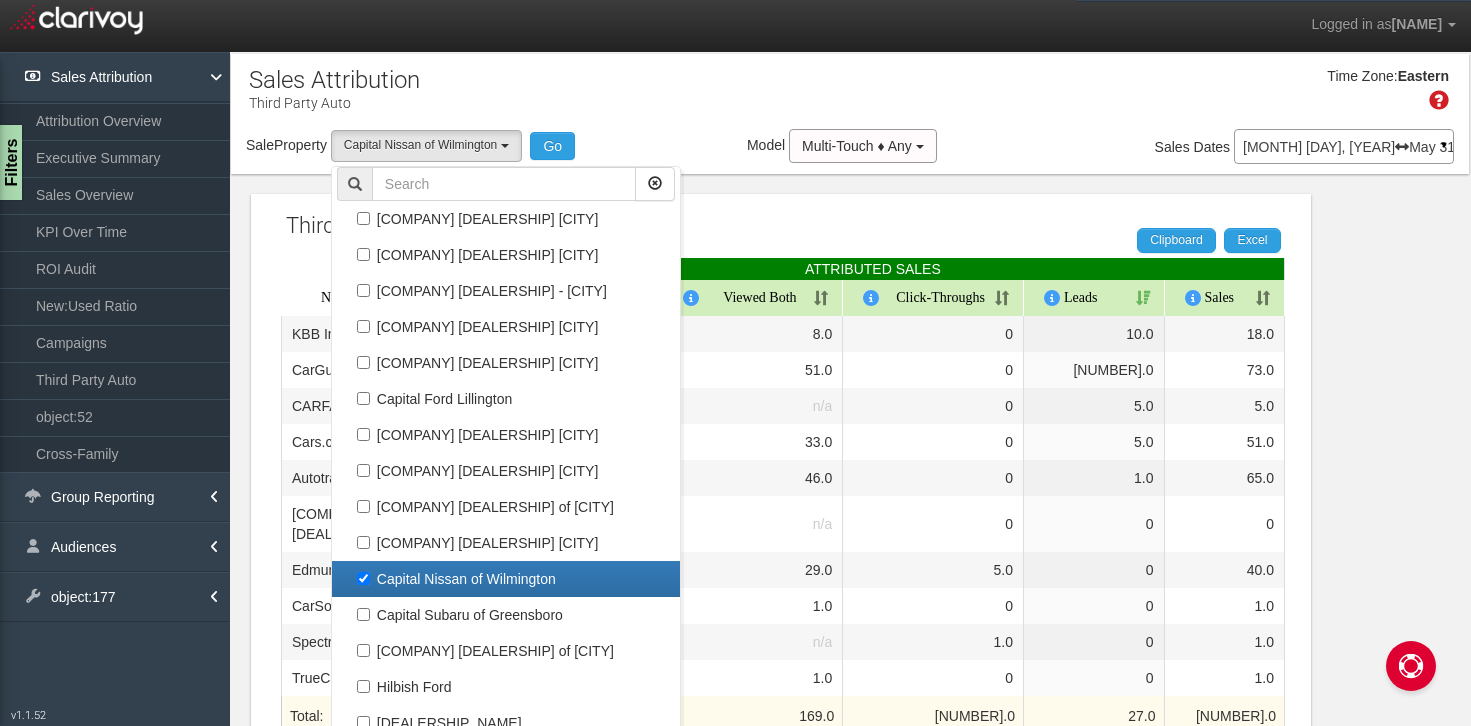 click on "Capital Nissan of Wilmington" at bounding box center (506, 579) 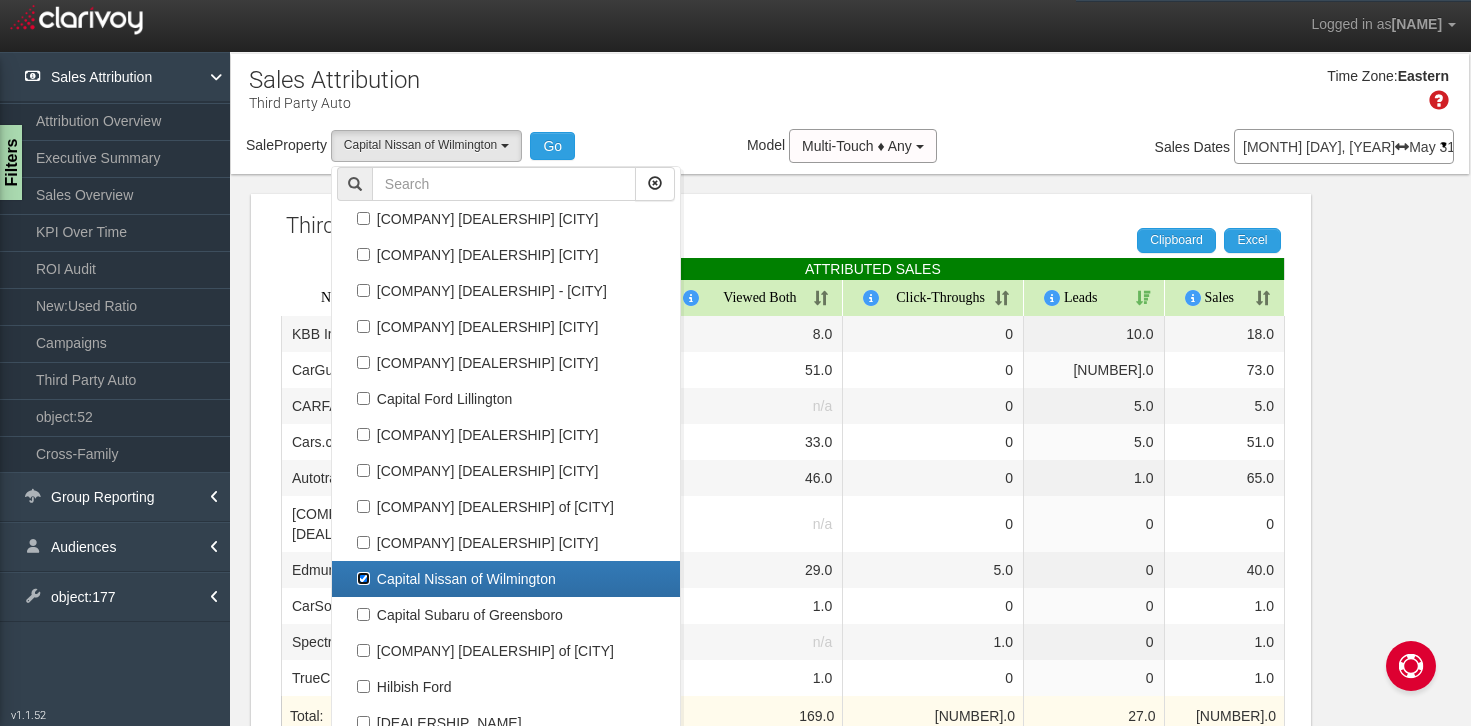 click on "Capital Nissan of Wilmington" at bounding box center [363, 578] 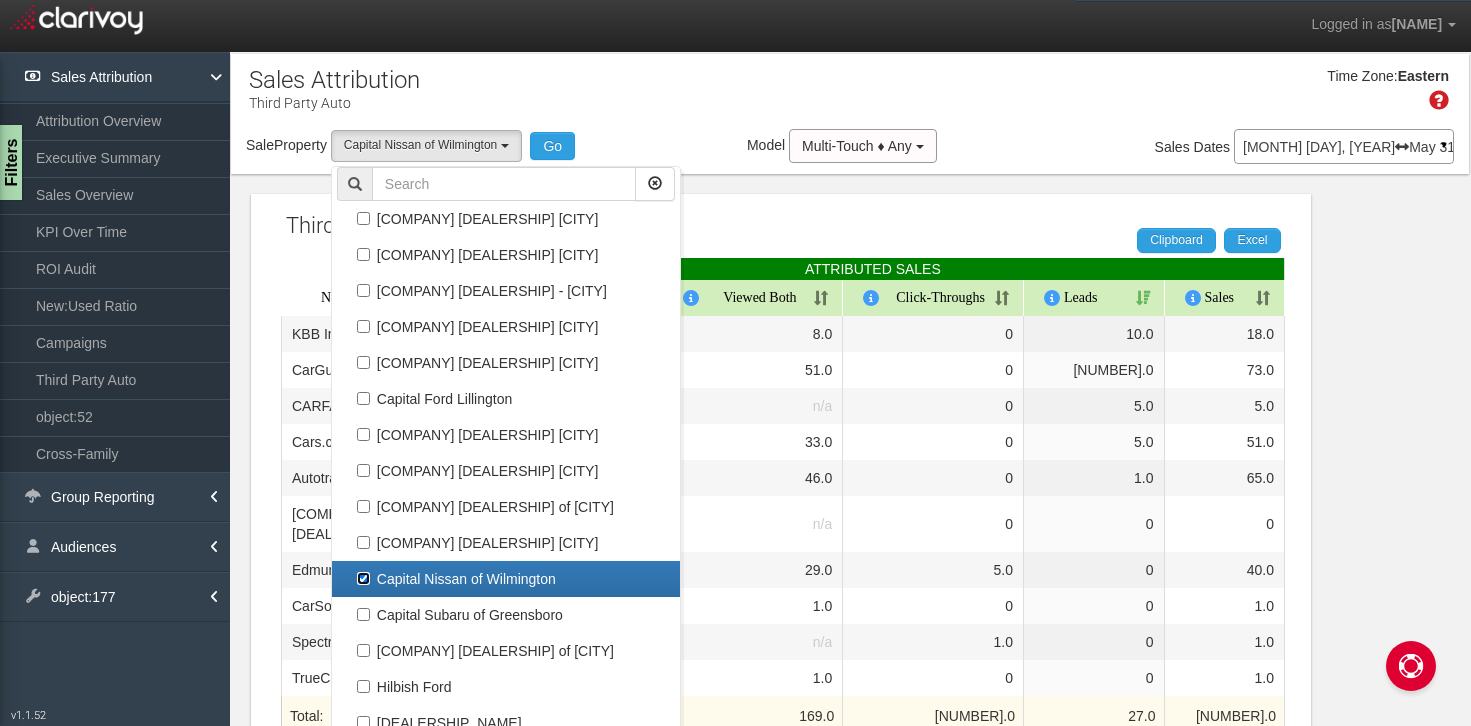 checkbox on "false" 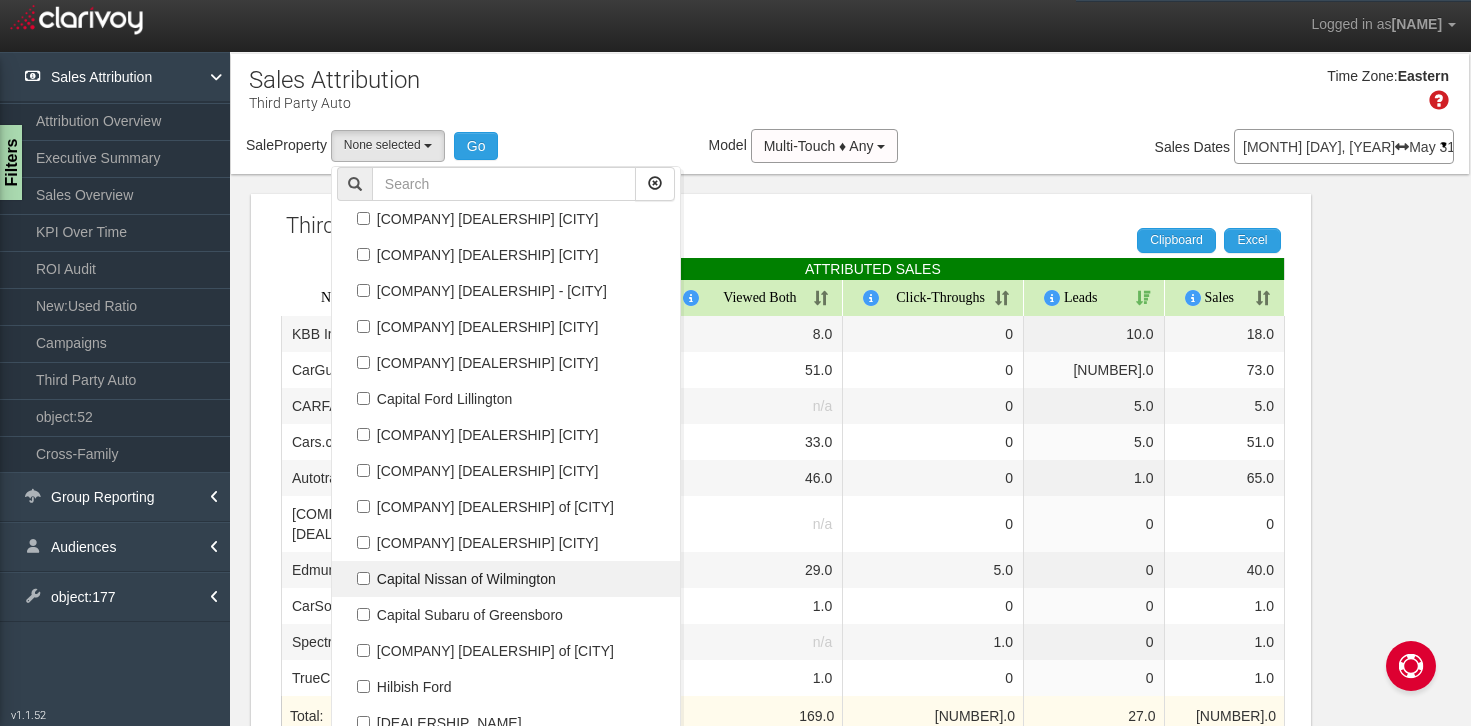 scroll, scrollTop: 252, scrollLeft: 0, axis: vertical 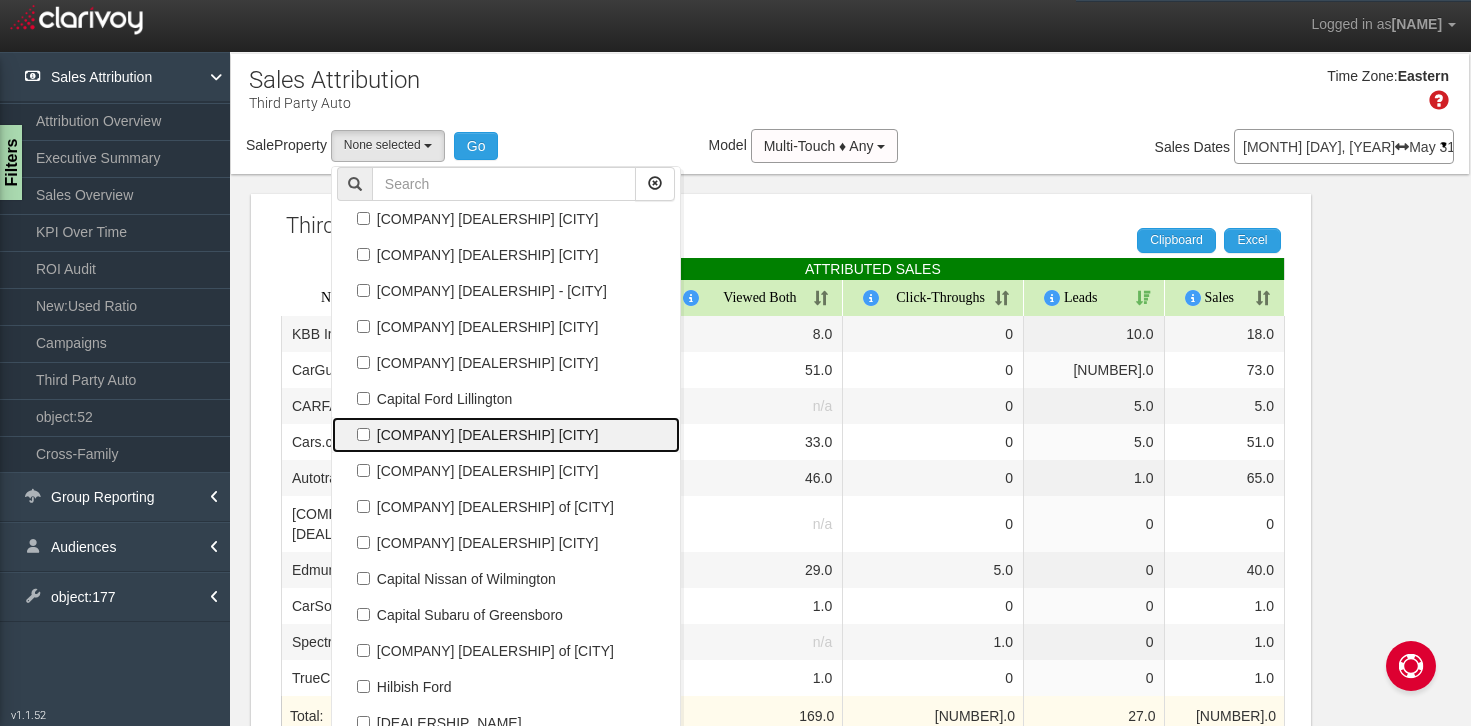 click on "[COMPANY] [DEALERSHIP] [CITY]" at bounding box center (506, 39) 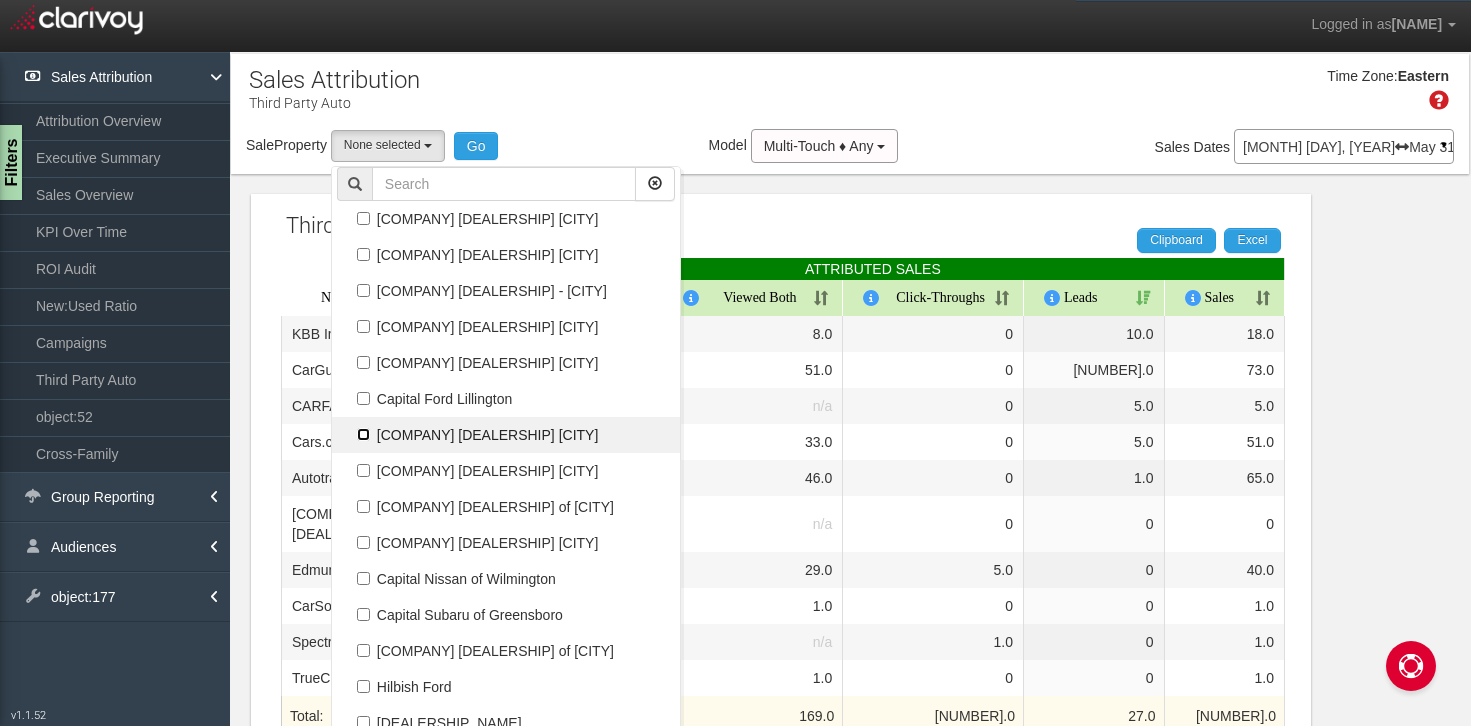 click on "[COMPANY] [DEALERSHIP] [CITY]" at bounding box center (363, 38) 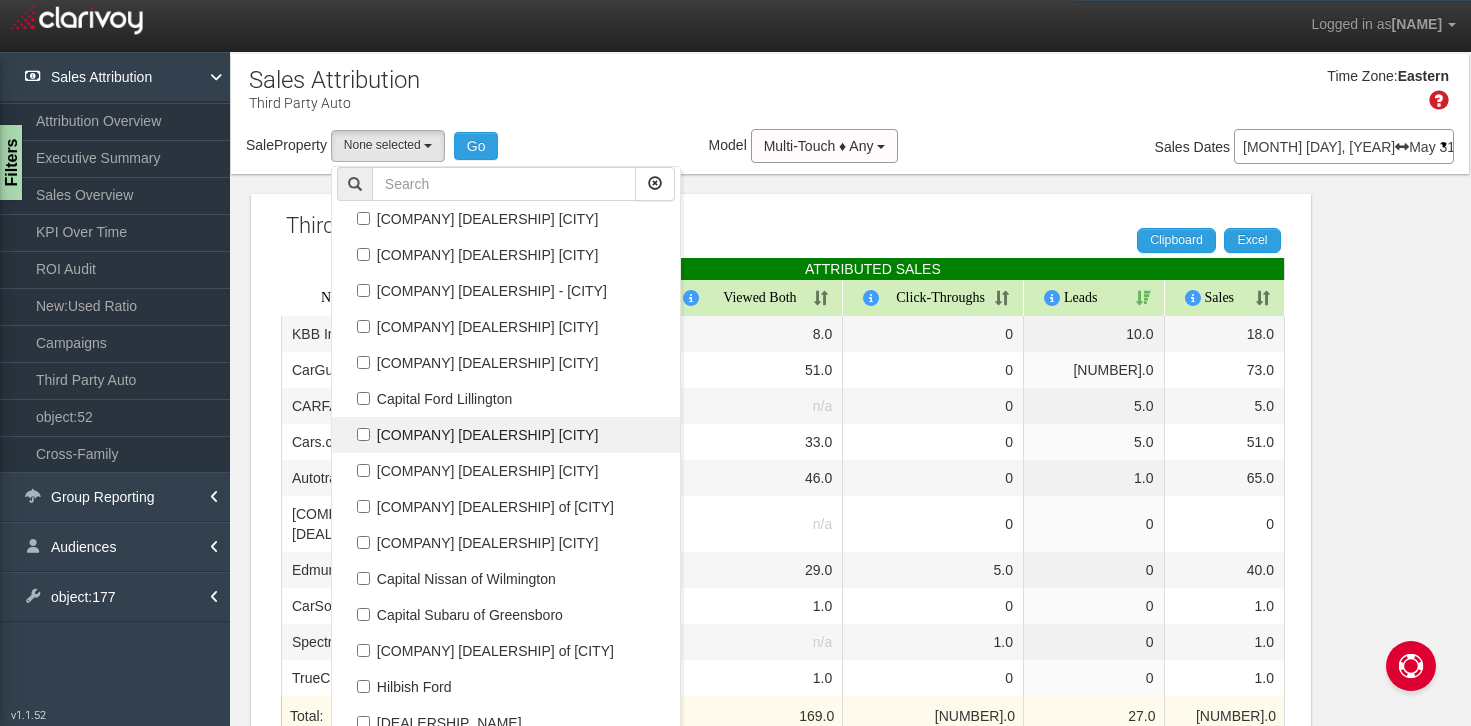checkbox on "true" 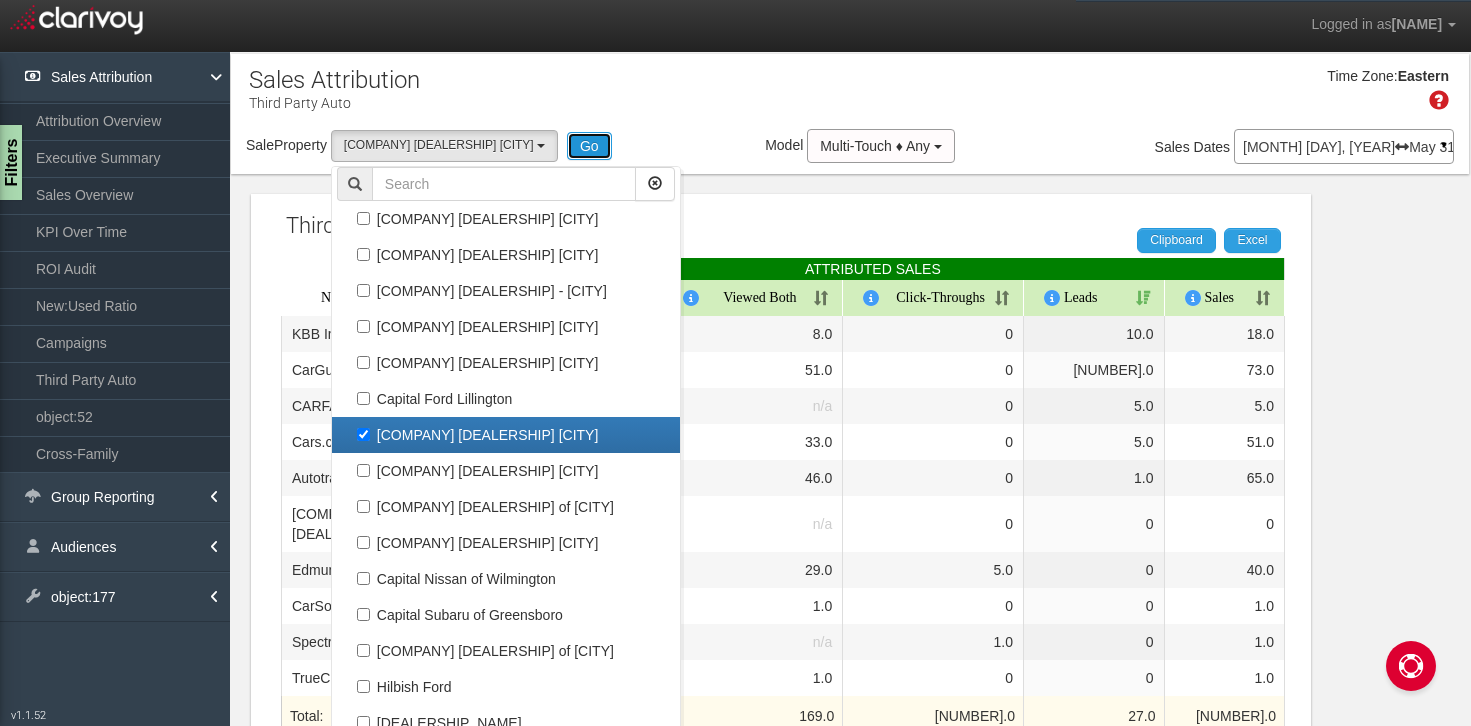 click on "Go" at bounding box center (589, 146) 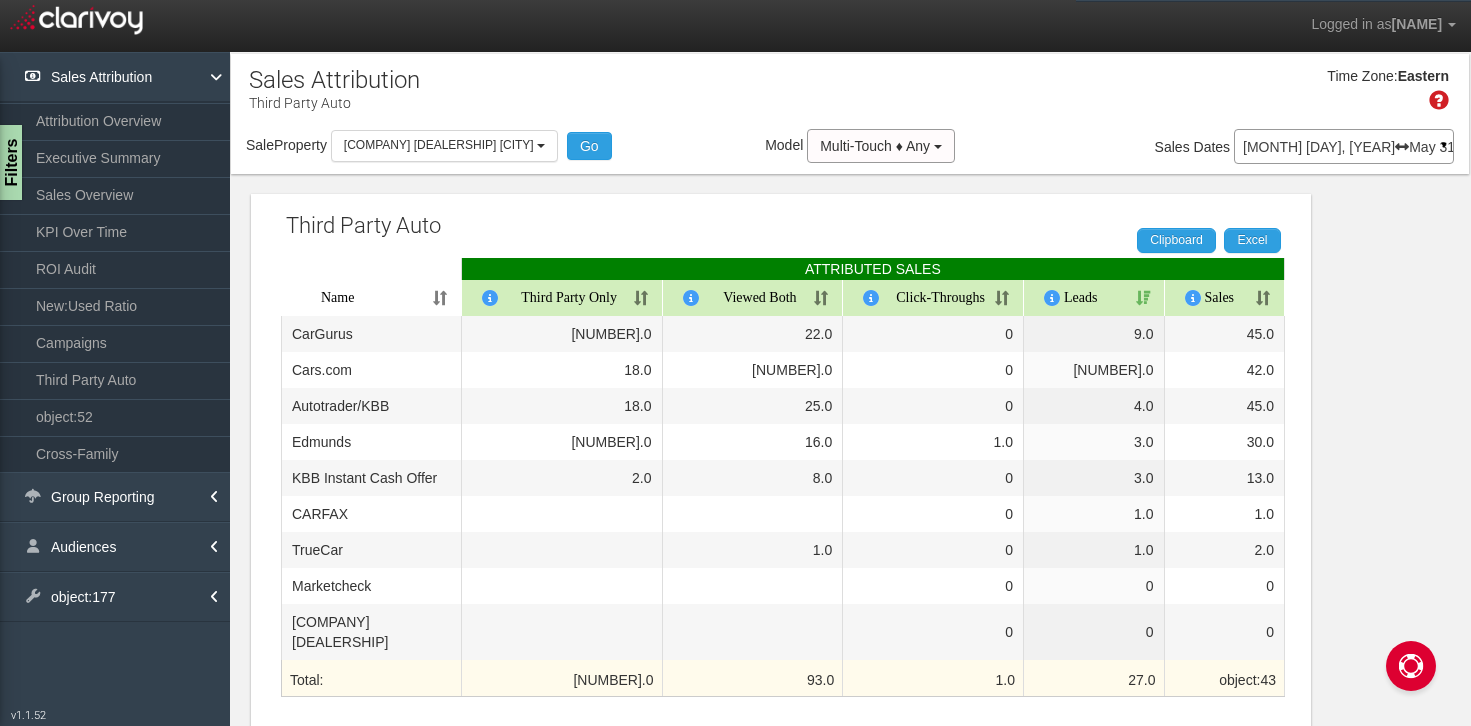 click on "Campaigns" at bounding box center (115, 343) 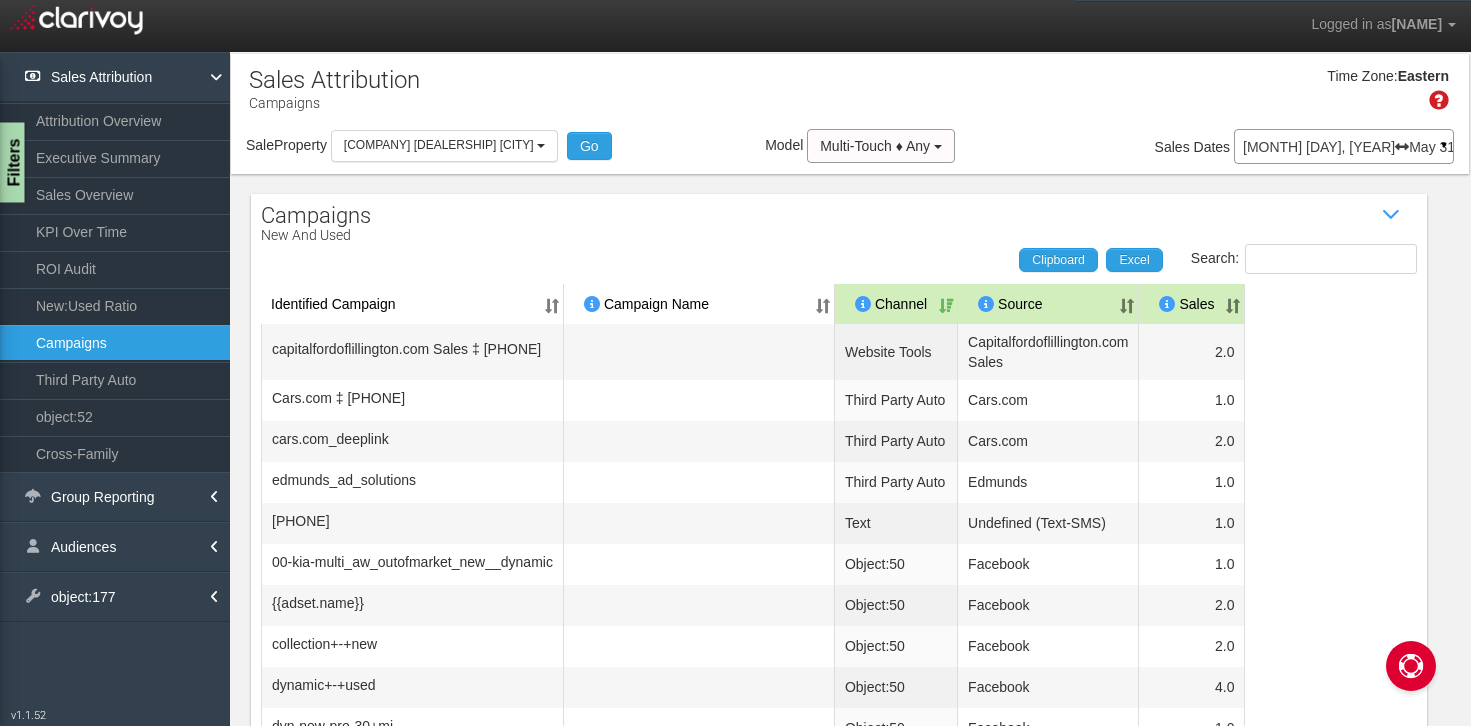 click on "Filters" at bounding box center (12, 163) 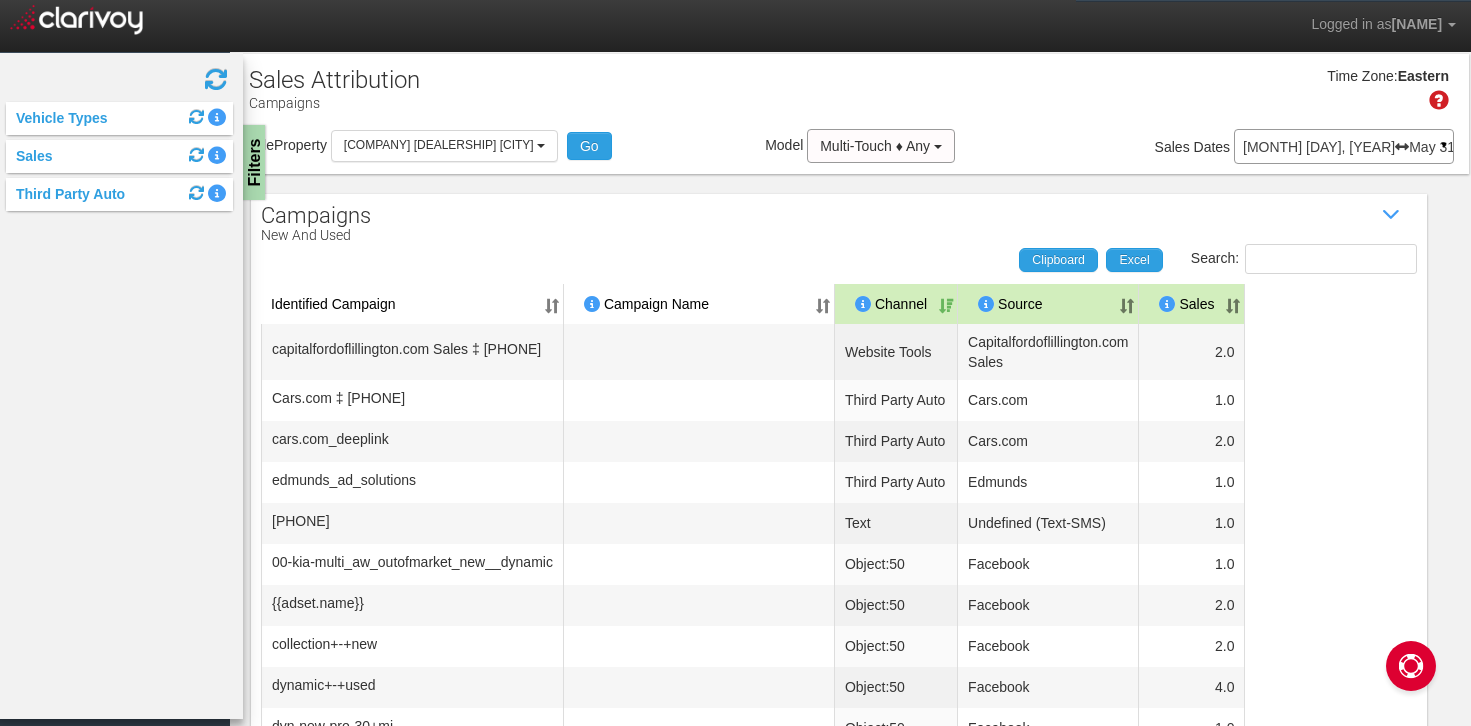 click on "Vehicle Types" at bounding box center (119, 118) 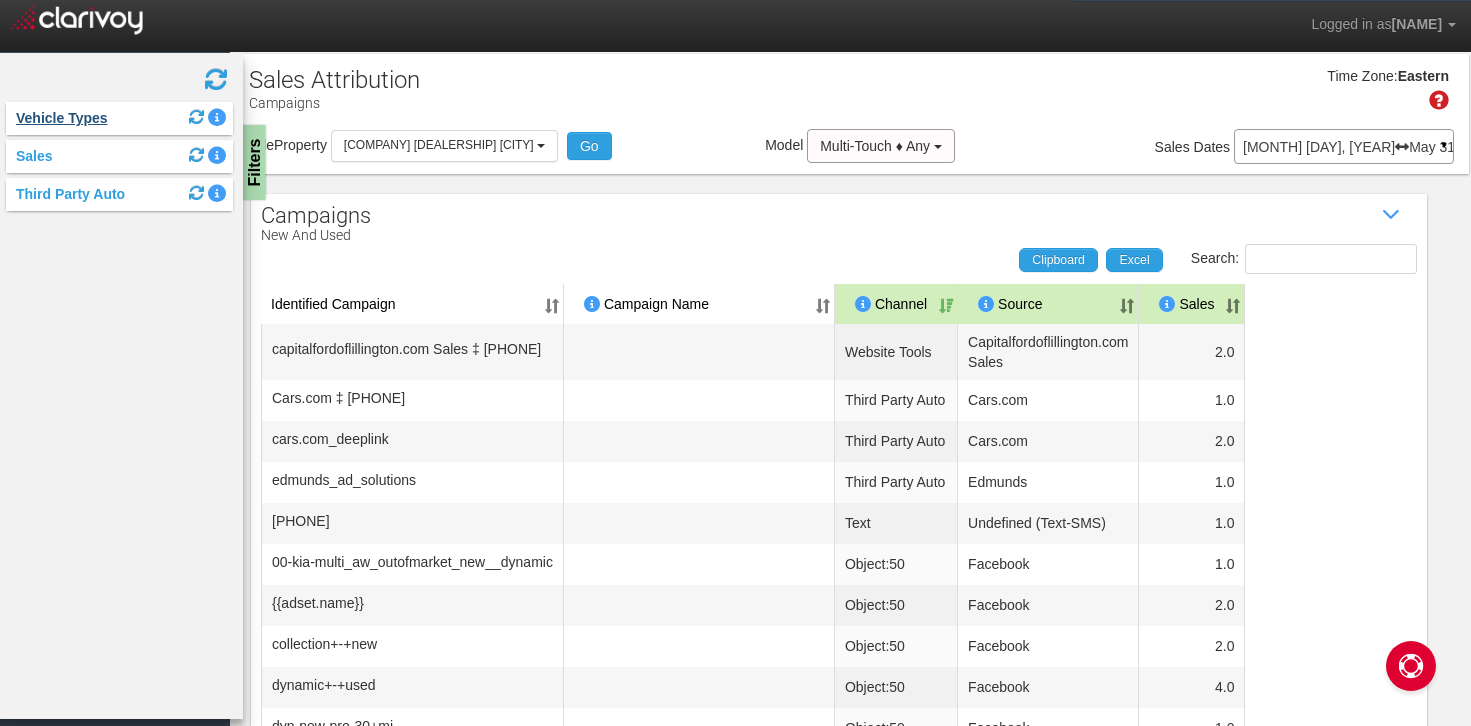 drag, startPoint x: 138, startPoint y: 119, endPoint x: 103, endPoint y: 119, distance: 35 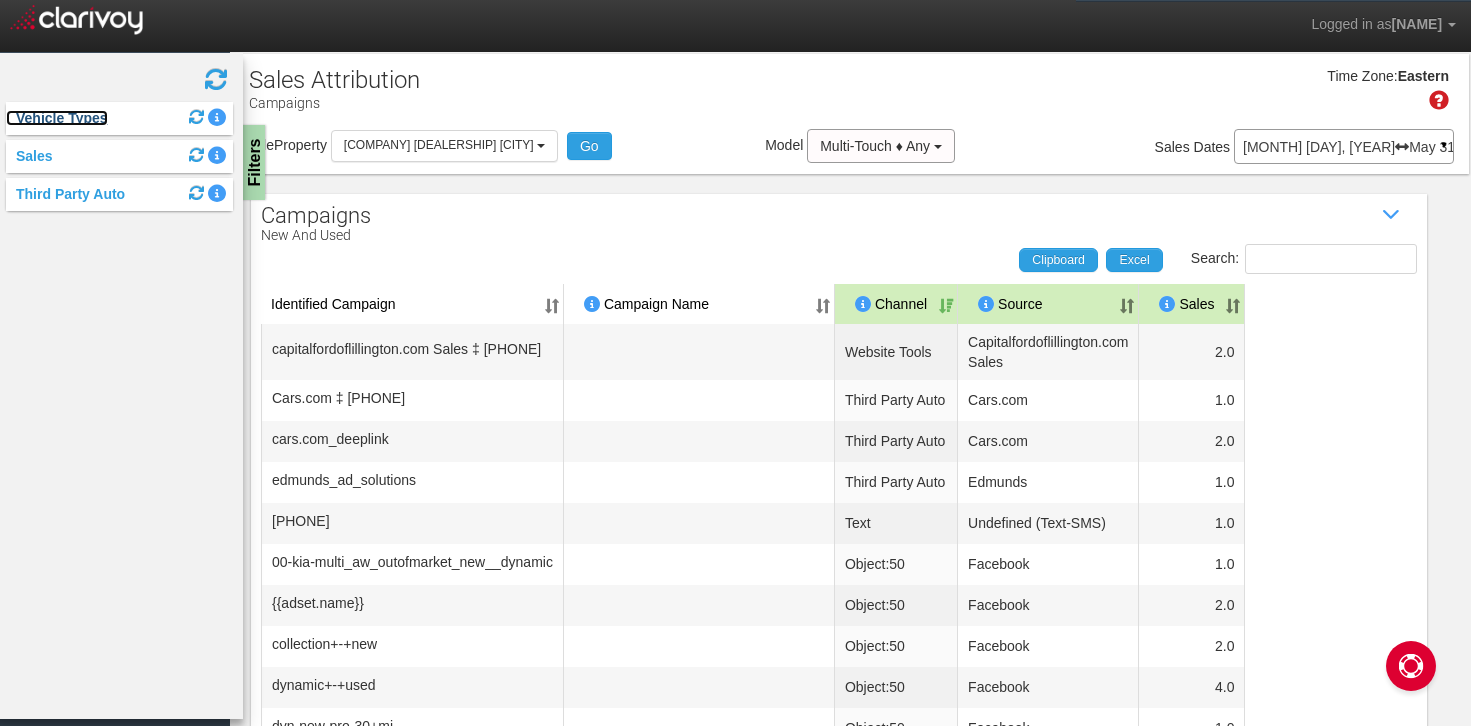 click on "Vehicle Types" at bounding box center (57, 118) 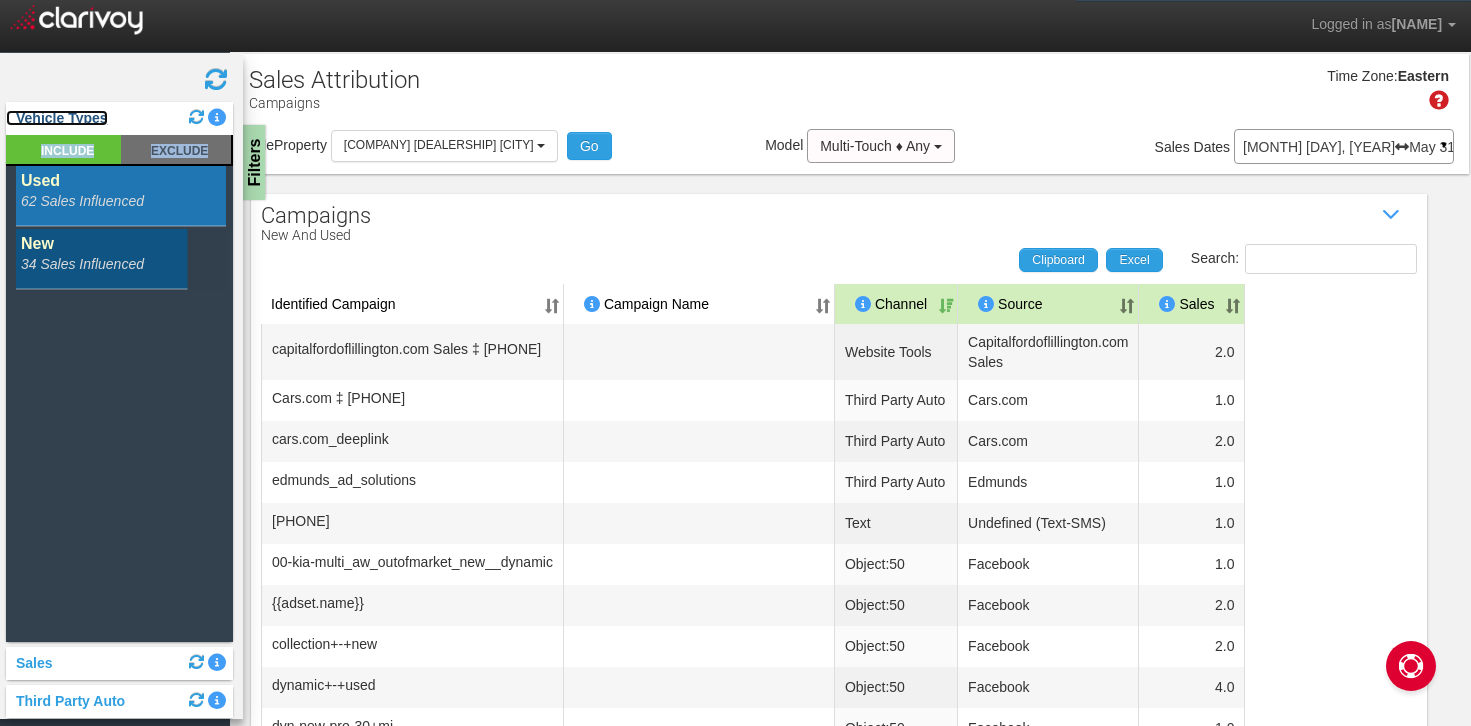click on "Vehicle Types" at bounding box center [57, 118] 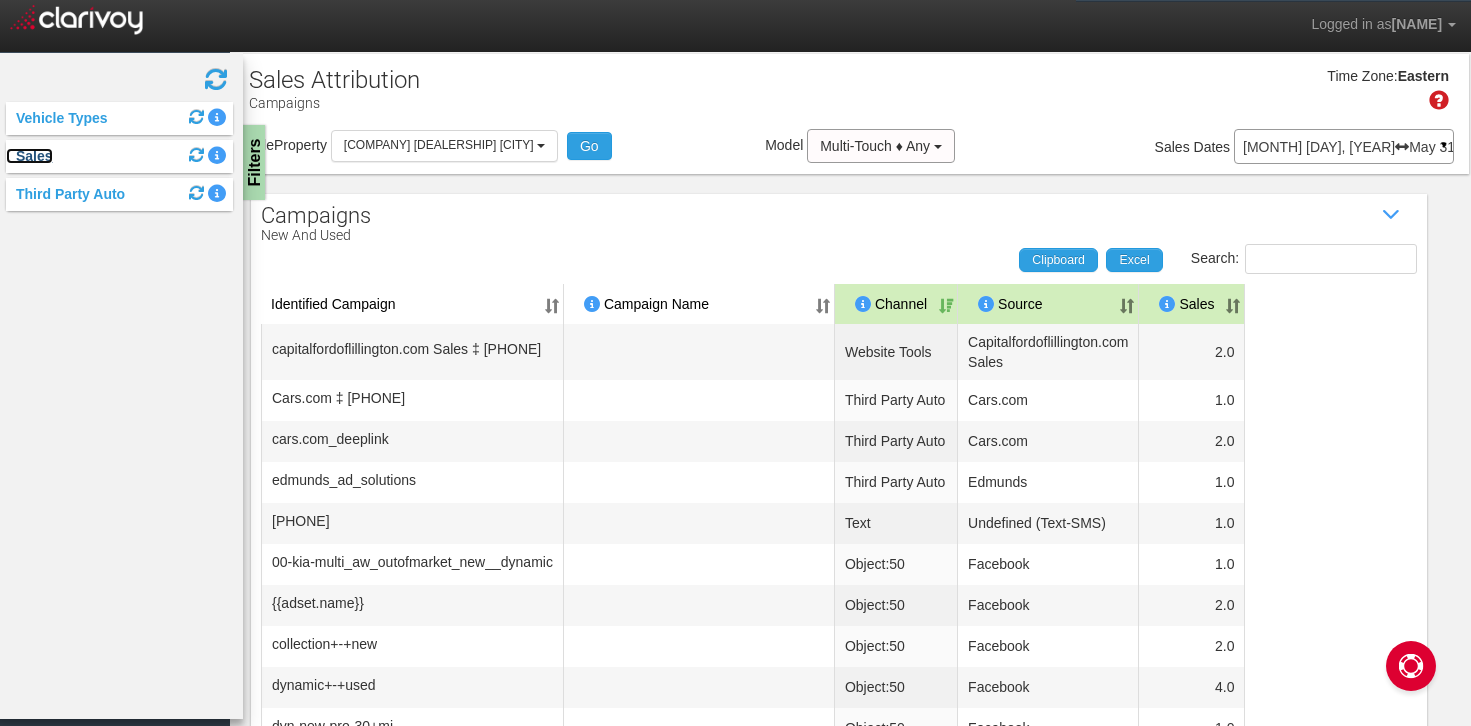 click on "Sales" at bounding box center (29, 156) 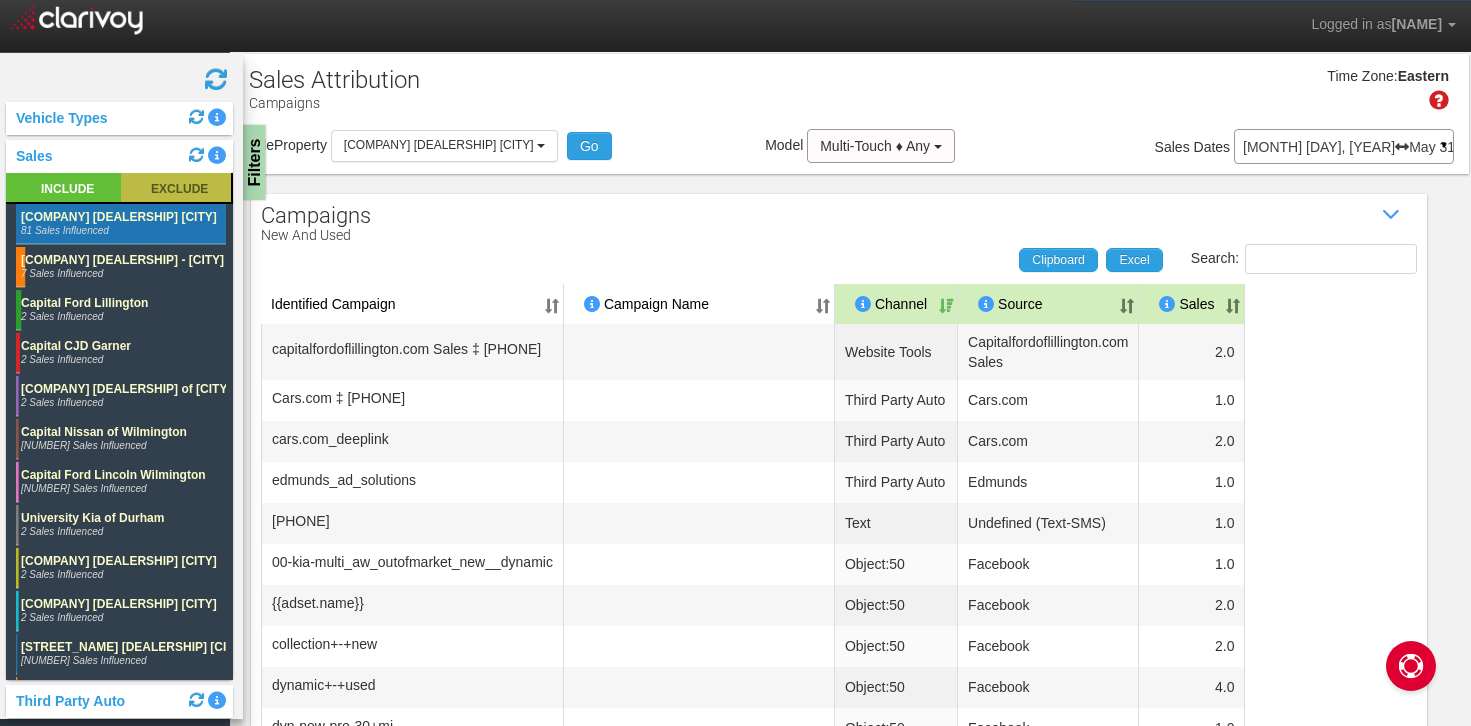 click at bounding box center (176, 187) 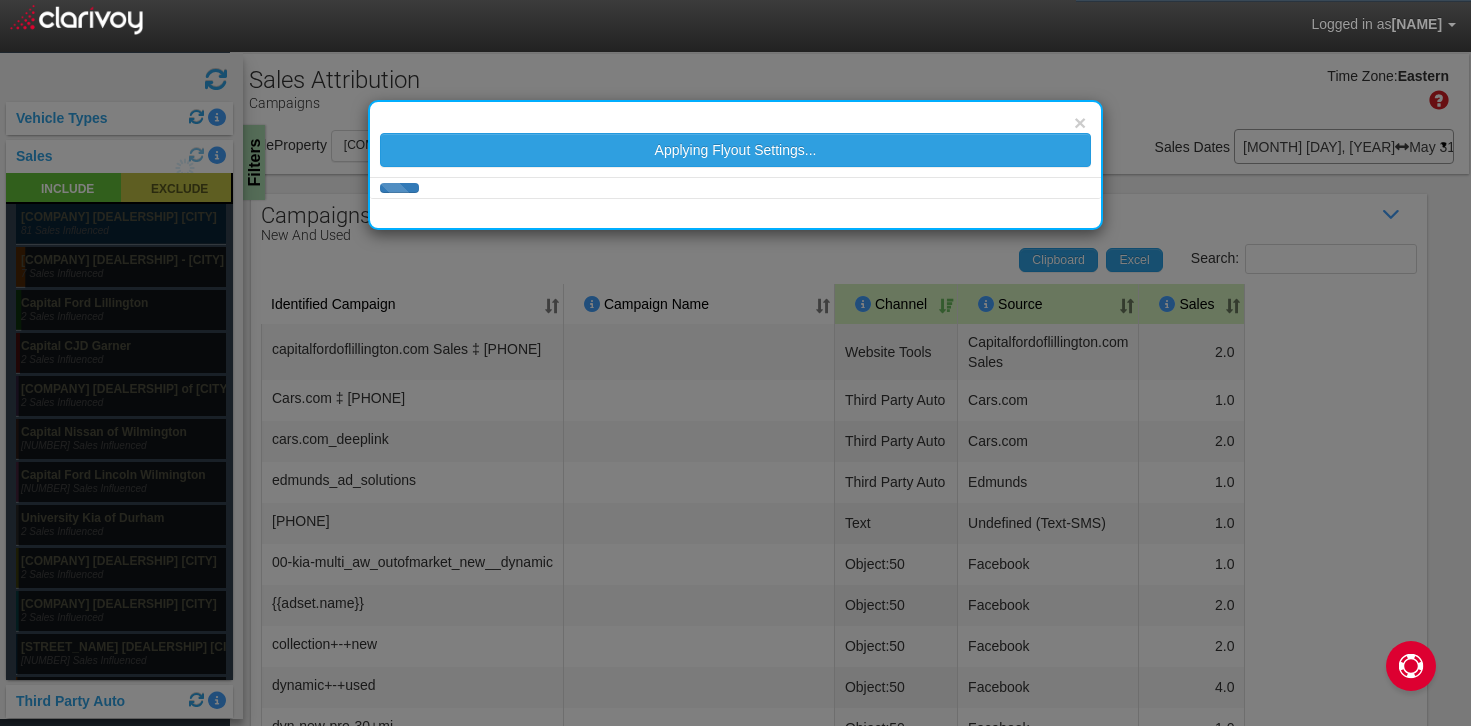 click on "×                                               						 Applying Flyout Settings..." at bounding box center [735, 363] 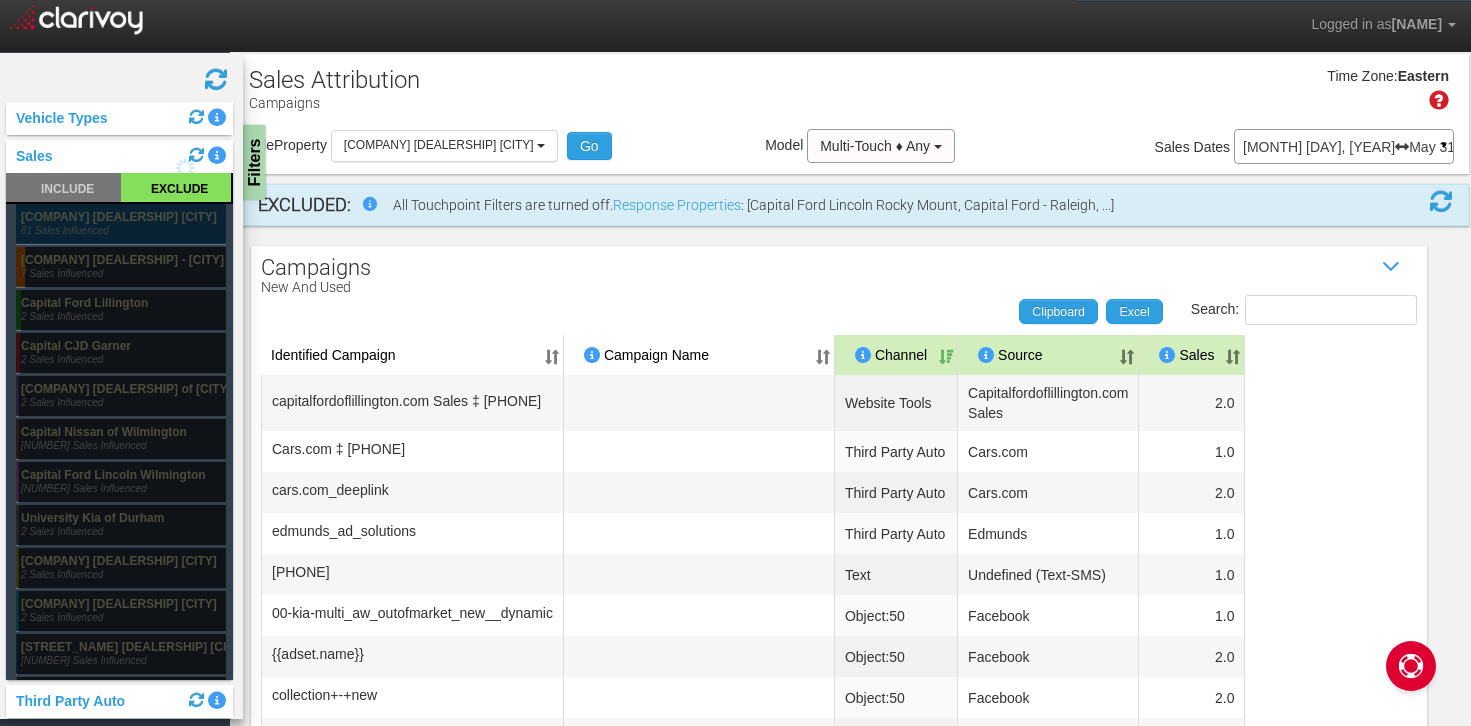 click at bounding box center (121, 224) 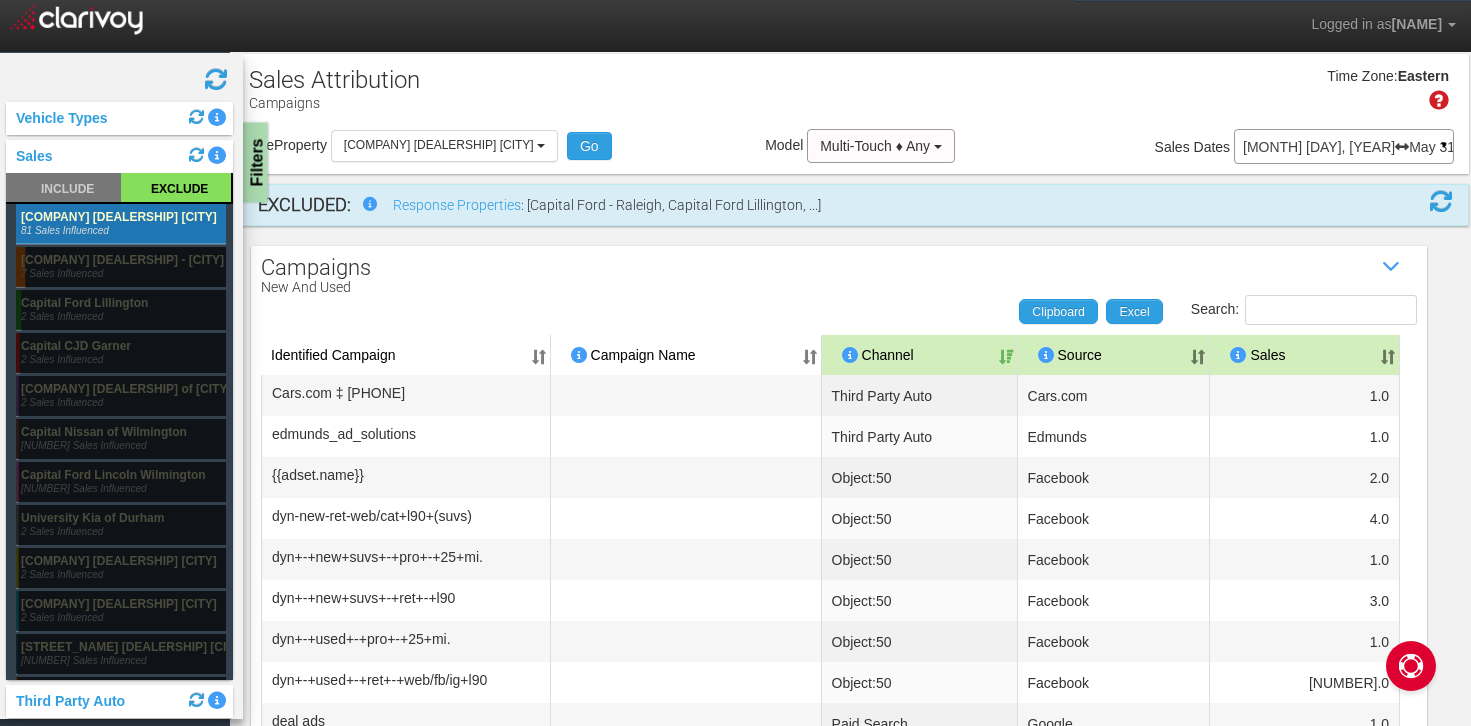 click on "Filters" at bounding box center (255, 163) 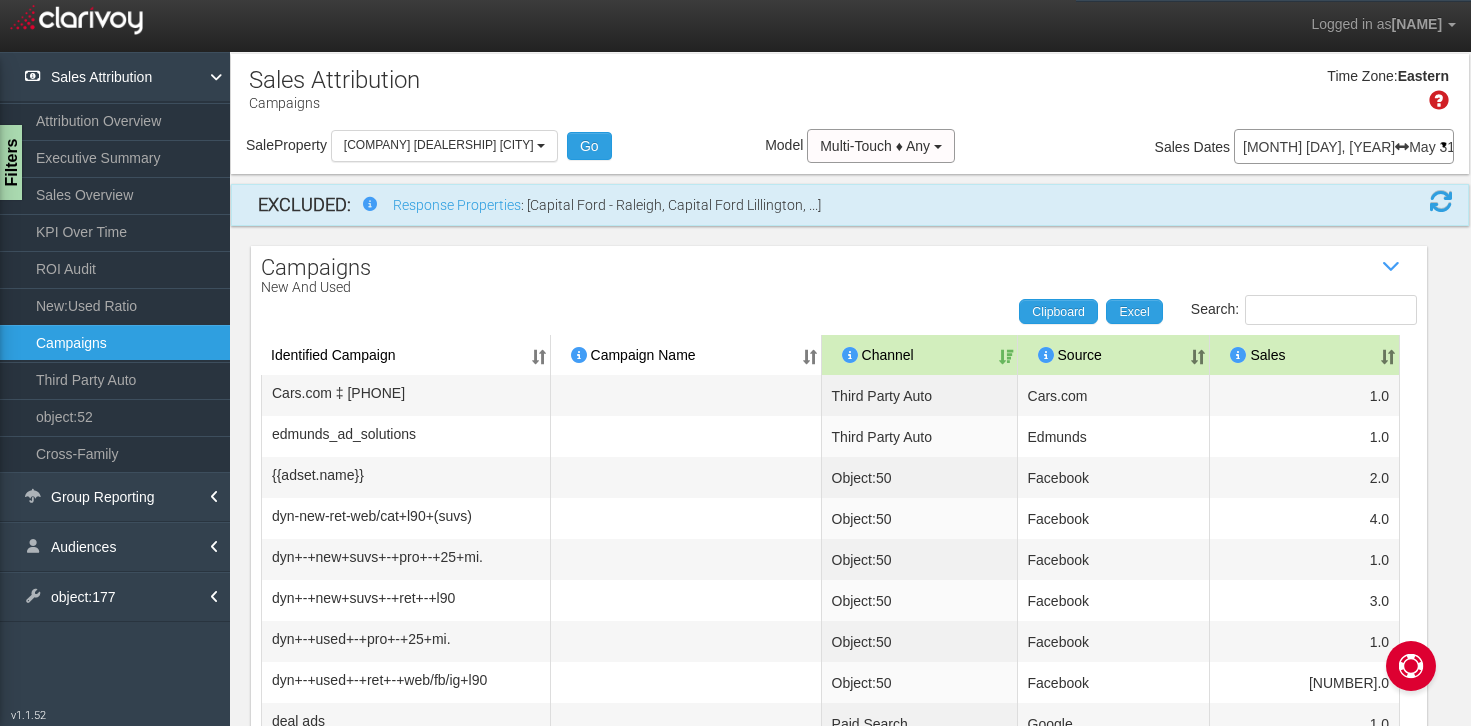 click on "Show / Hide Data Table
Identified Campaign Campaign Name Dealer/Vendor Channel Source Sales
Cars.com ‡ [PHONE] Third Party Auto Cars.com [NUMBER].0 edmunds_ad_solutions Third Party Auto Edmunds [NUMBER].0 {{adset.name}} Social Facebook [NUMBER].0 dyn-new-ret-web/cat+l90+(suvs) Social Facebook [NUMBER].0 dyn+-+new+suvs+-+pro+-+25+mi. Social Facebook [NUMBER].0 dyn+-+new+suvs+-+ret+-+l90 Social Facebook [NUMBER].0 dyn+-+used+-+pro+-+25+mi. Social Facebook [NUMBER].0 dyn+-+used+-+ret+-+web/fb/ig+l90 Social Facebook [NUMBER].0 deal ads Paid Search Google [NUMBER].0 dealer Paid Search Google [NUMBER].0
Overall Totals [NUMBER].0
Show  10 25 50 100  entries Previous 1 2 Next Showing 1 to 10 of 15 entries" at bounding box center (839, 626) 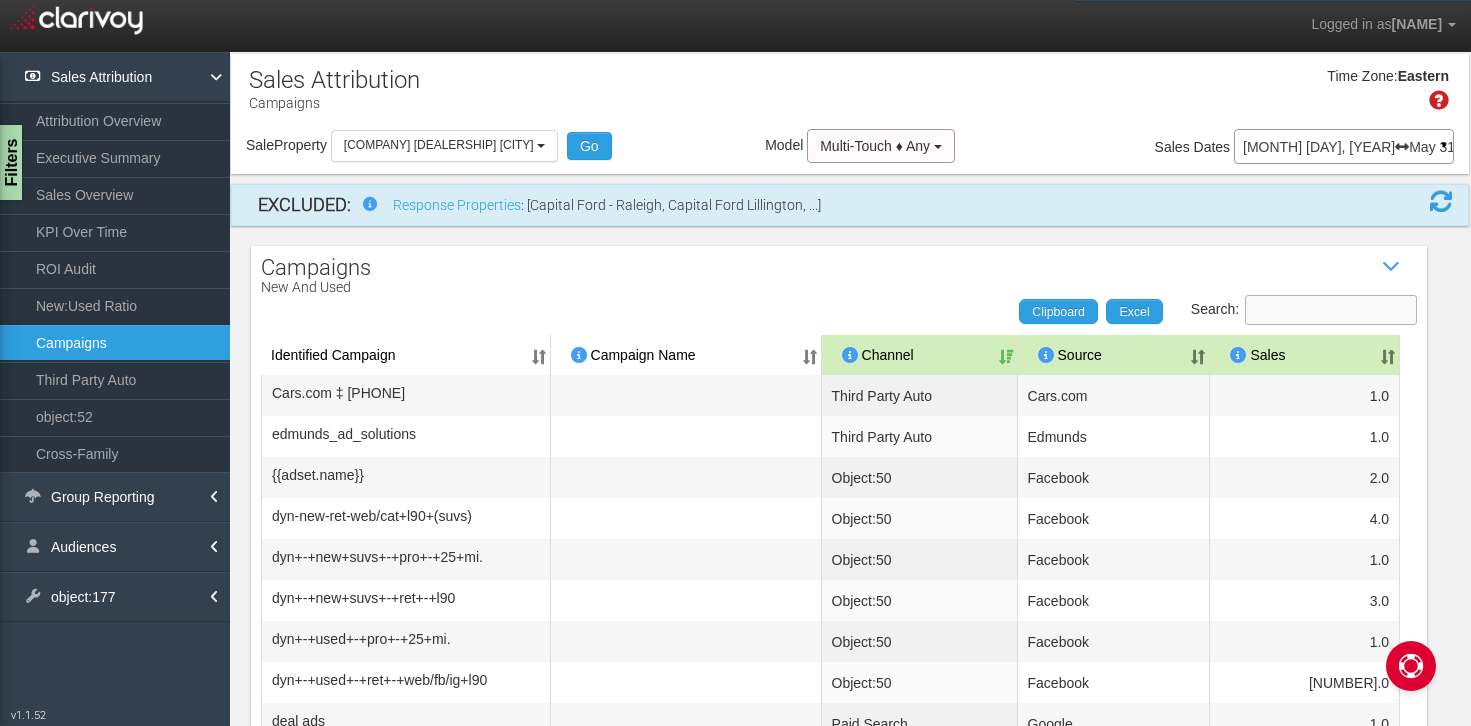 click on "Search:" at bounding box center [1331, 310] 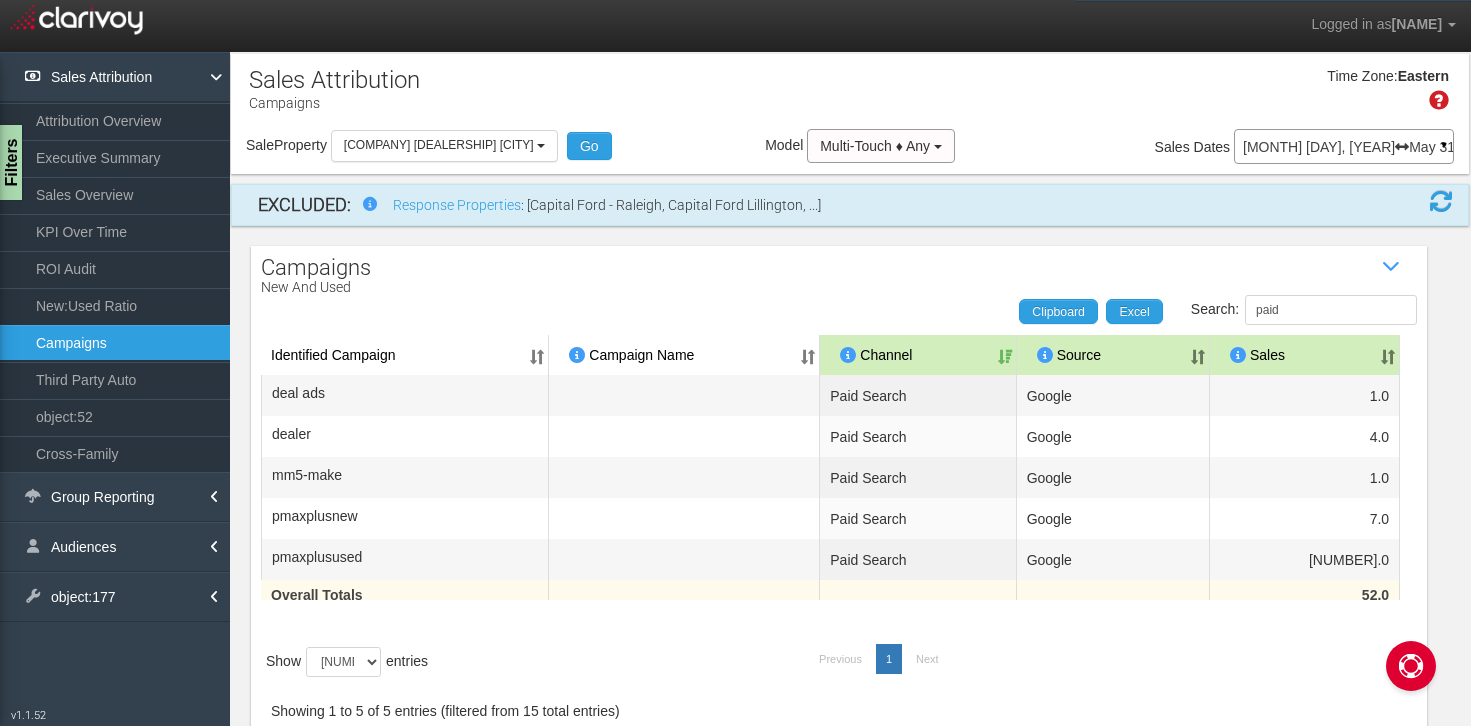 click on "Sales" at bounding box center [1305, 355] 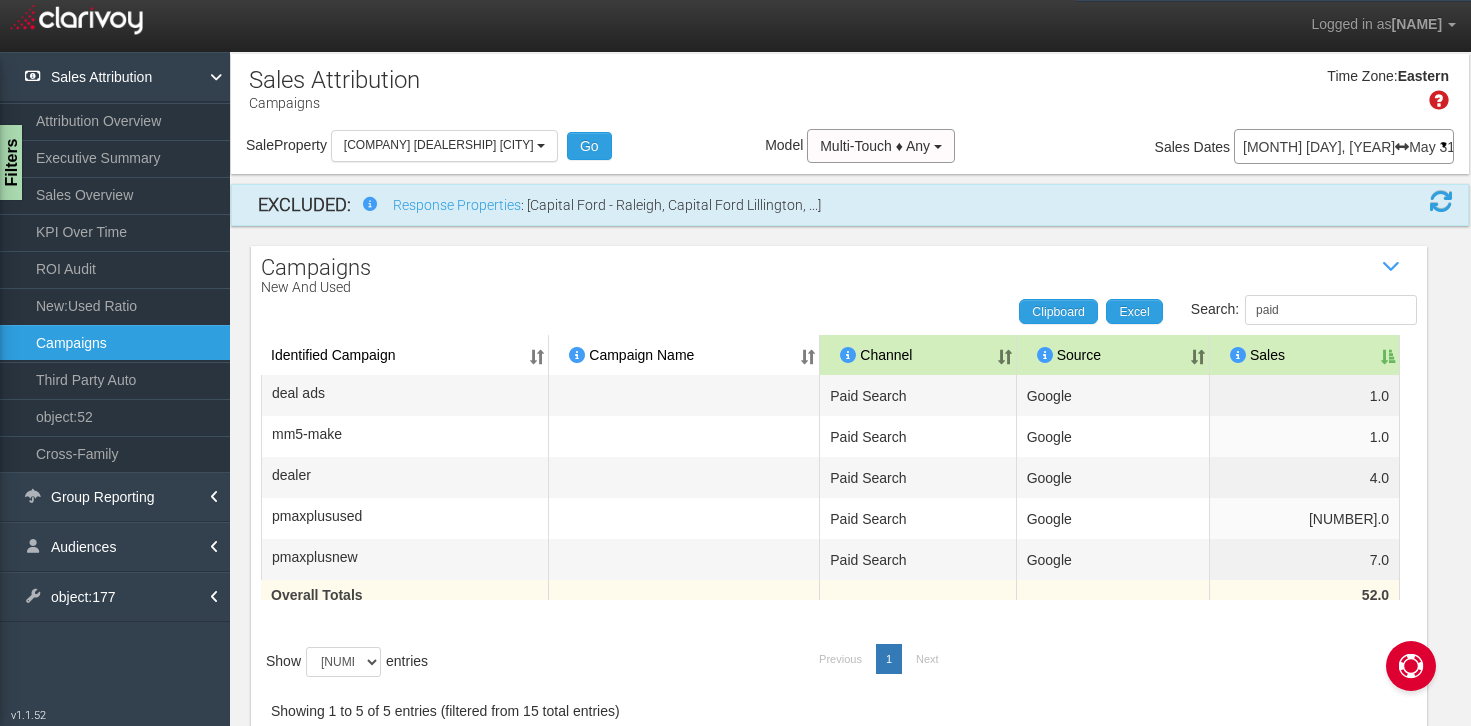 click on "Sales" at bounding box center (1305, 355) 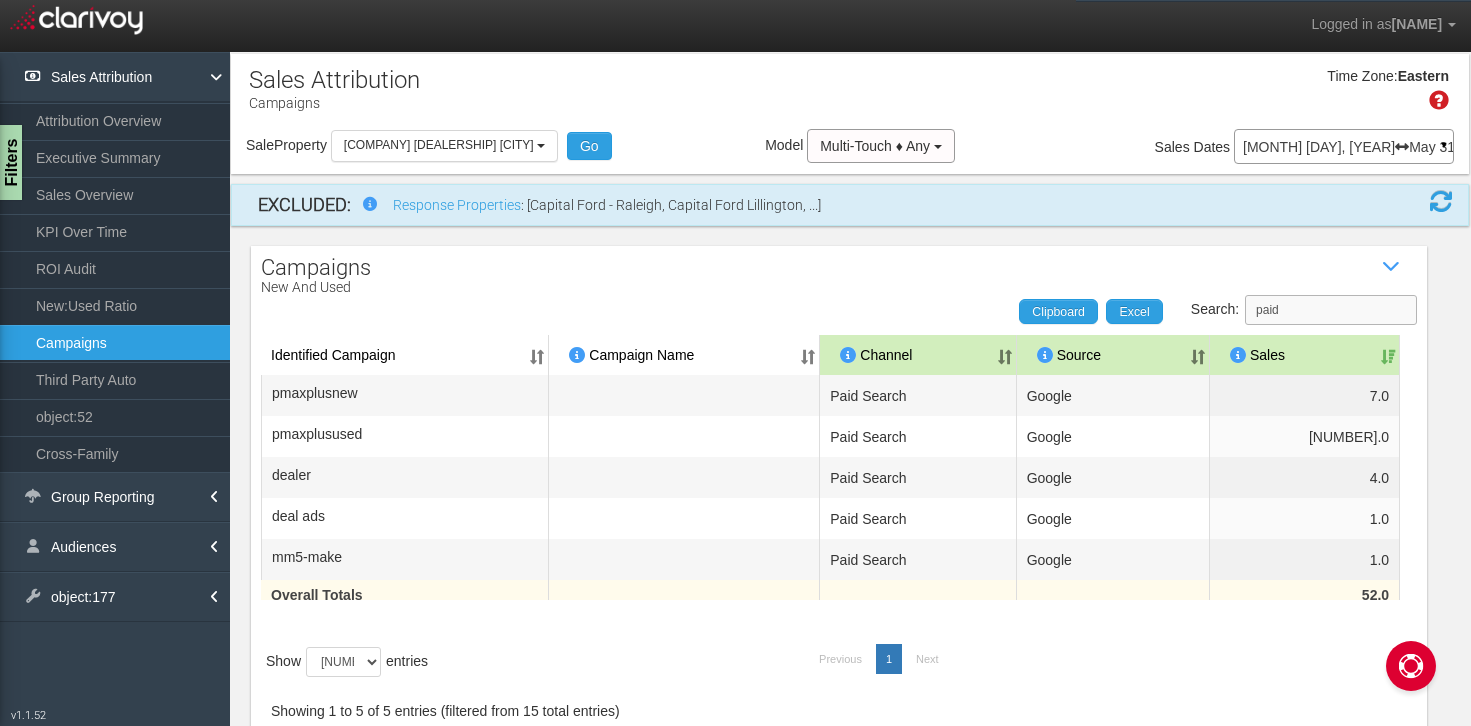 drag, startPoint x: 1312, startPoint y: 305, endPoint x: 1227, endPoint y: 327, distance: 87.80091 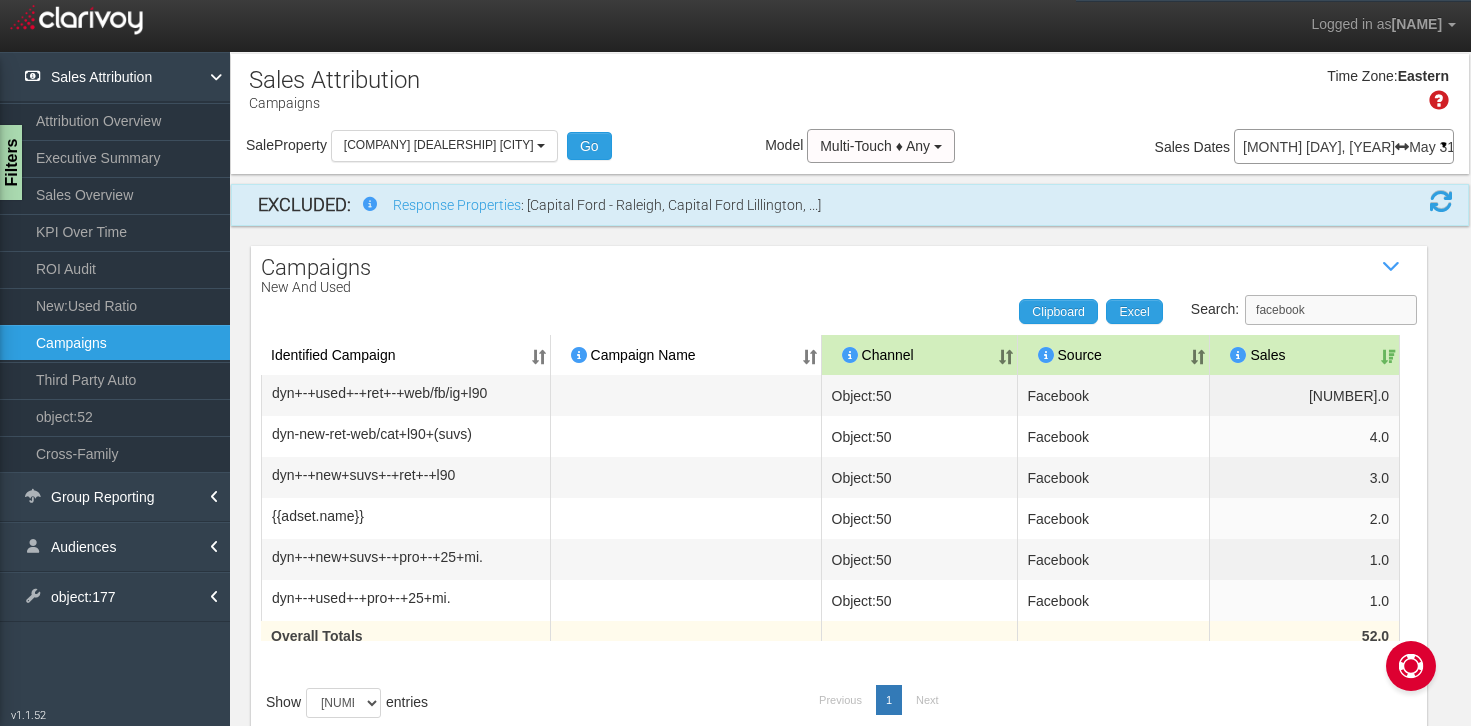 type on "facebook" 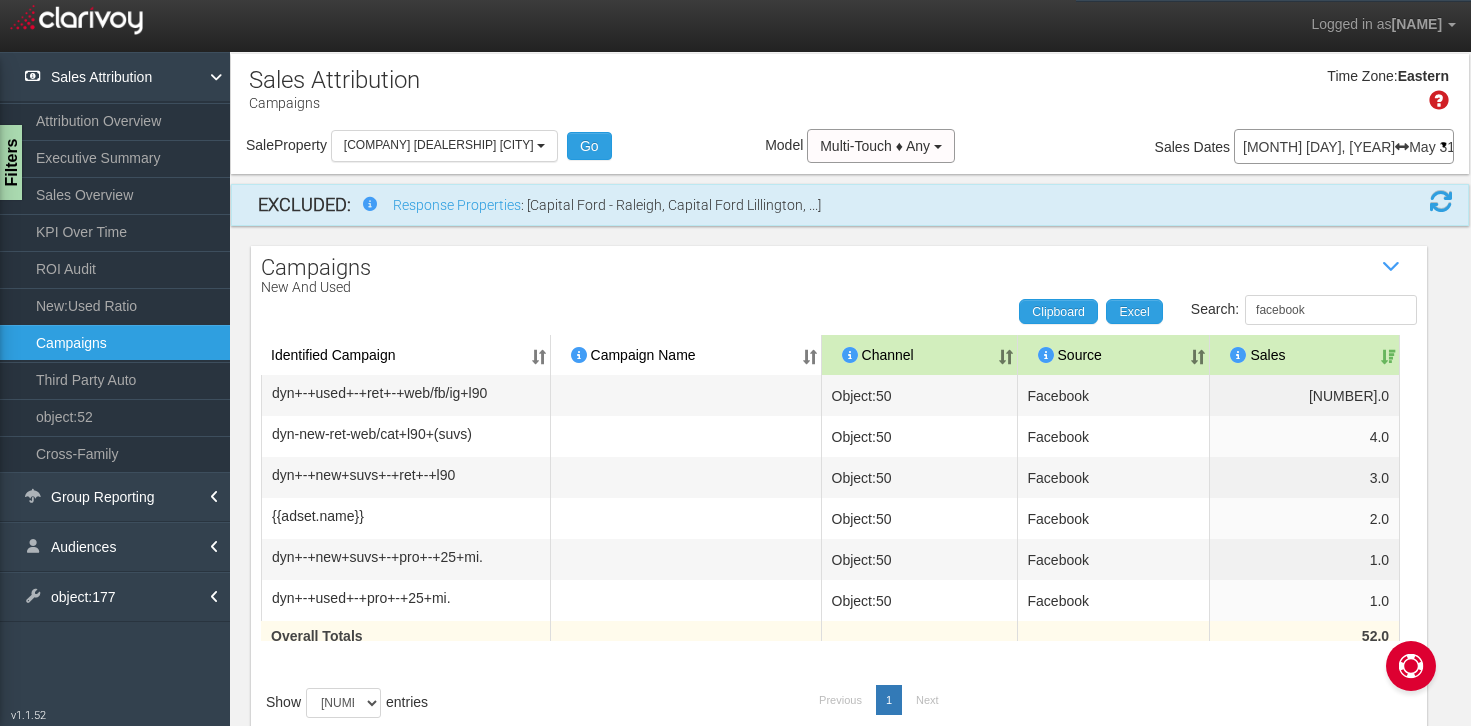 click on "May 01, 2025   May 31, 2025
▼" at bounding box center (1344, 146) 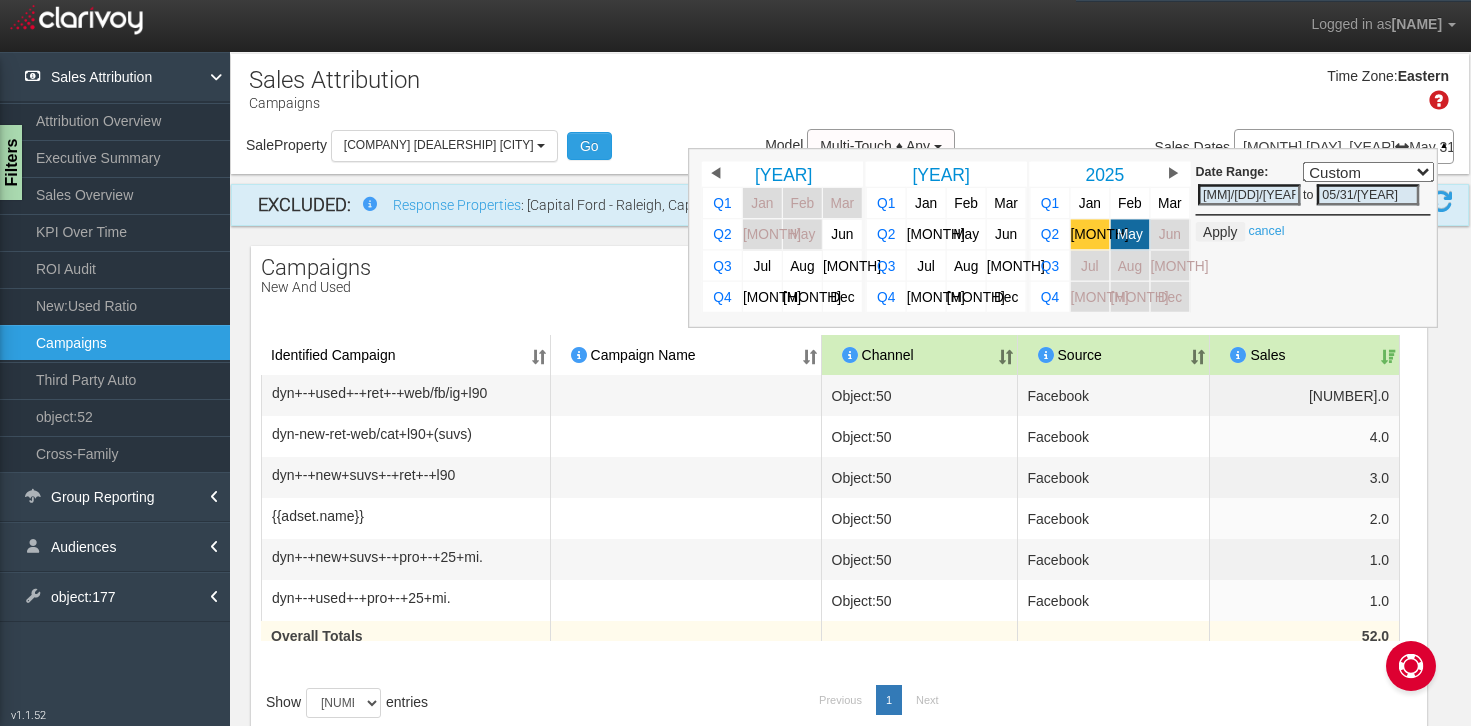 click on "[MONTH]" at bounding box center [1090, 234] 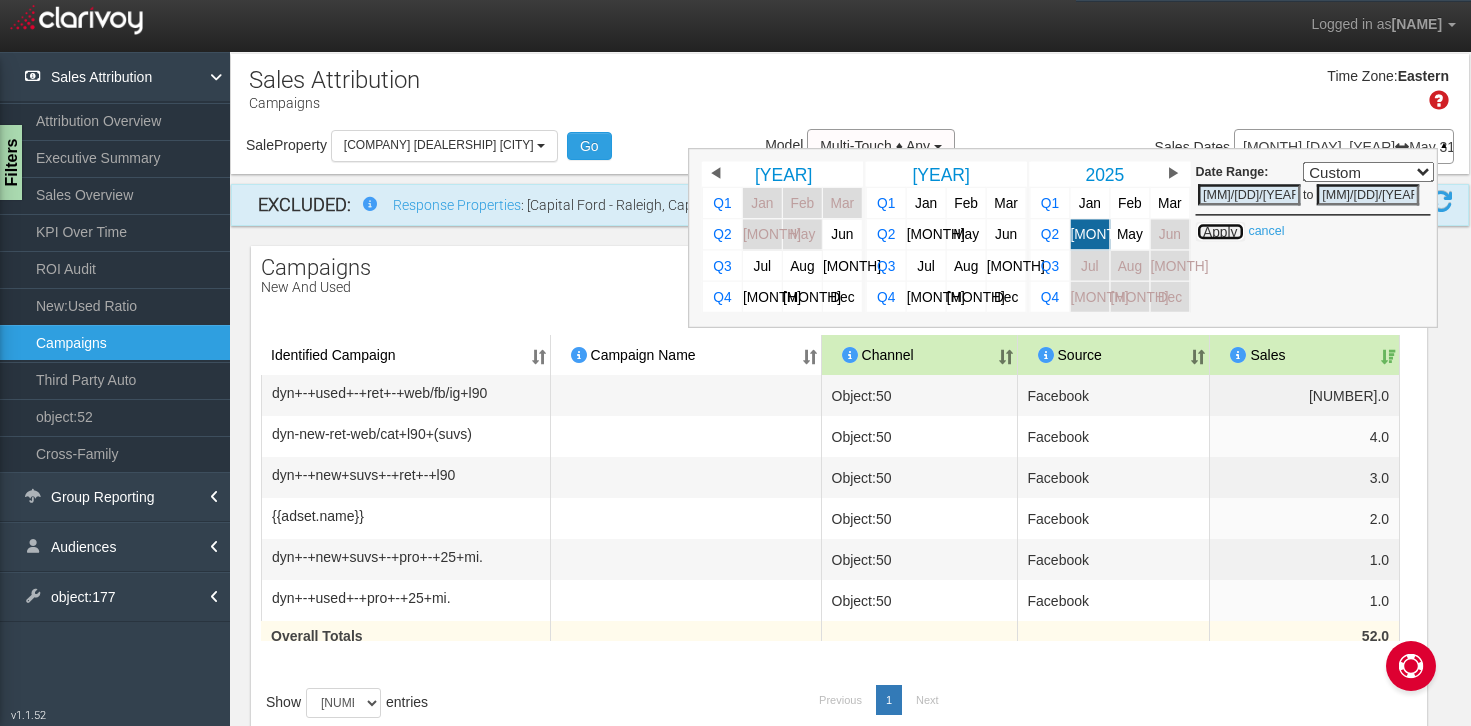 click on "Apply" at bounding box center [1220, 232] 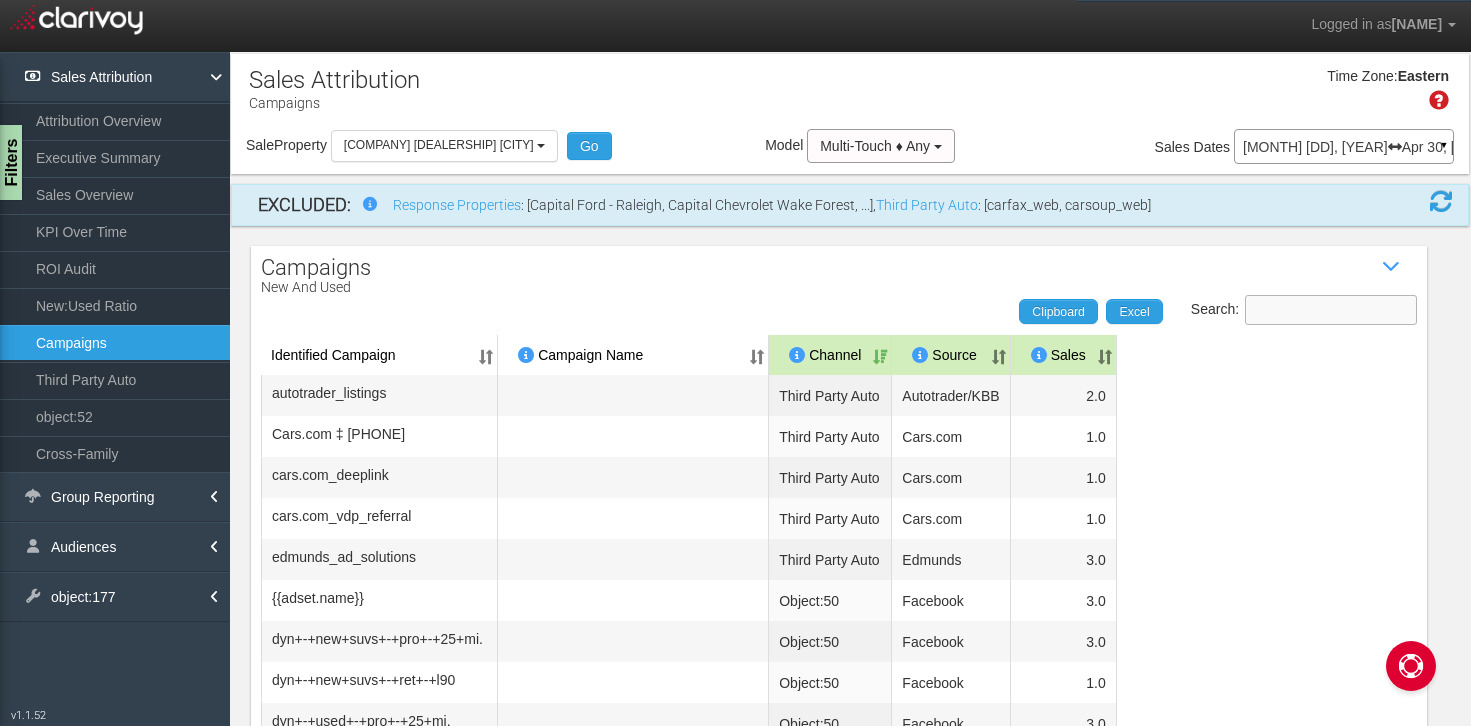 click on "Search:" at bounding box center [1331, 310] 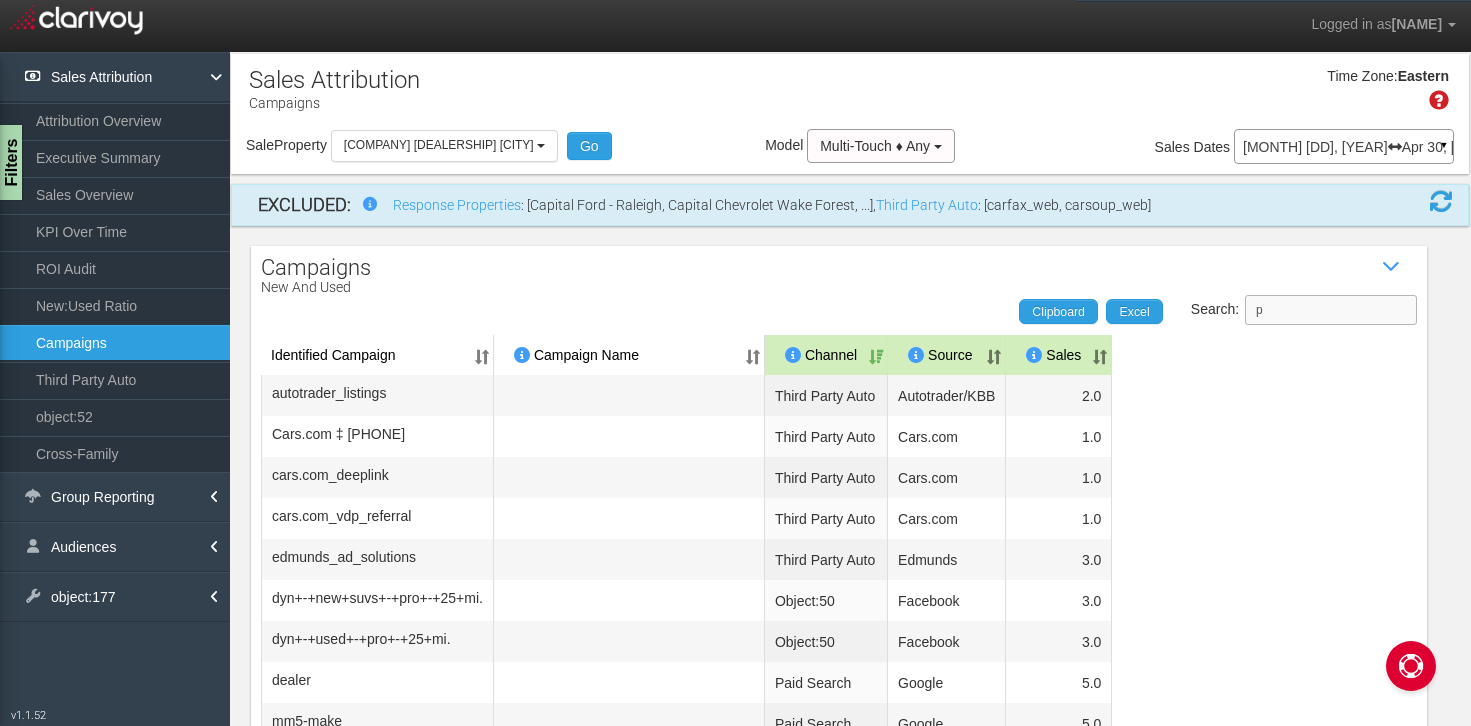 type on "pa" 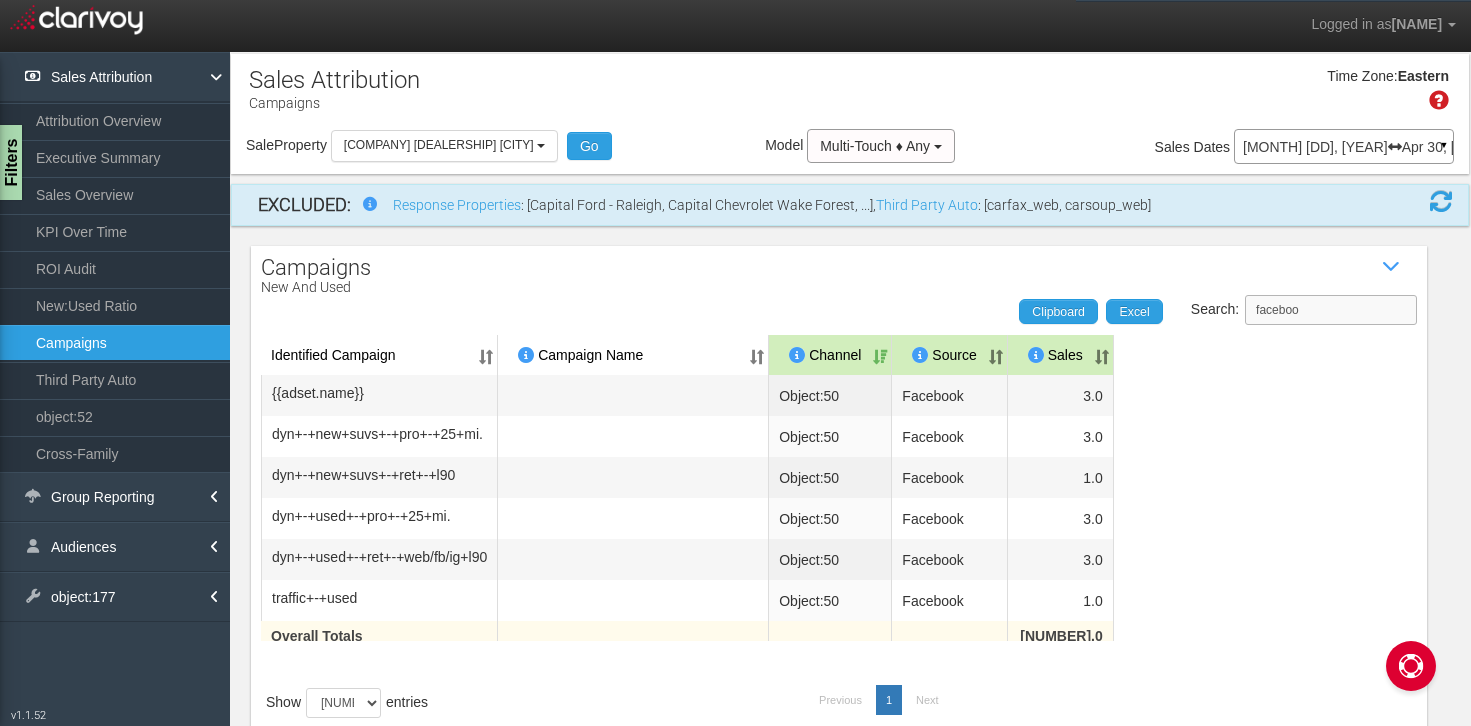 drag, startPoint x: 1331, startPoint y: 309, endPoint x: 1257, endPoint y: 308, distance: 74.00676 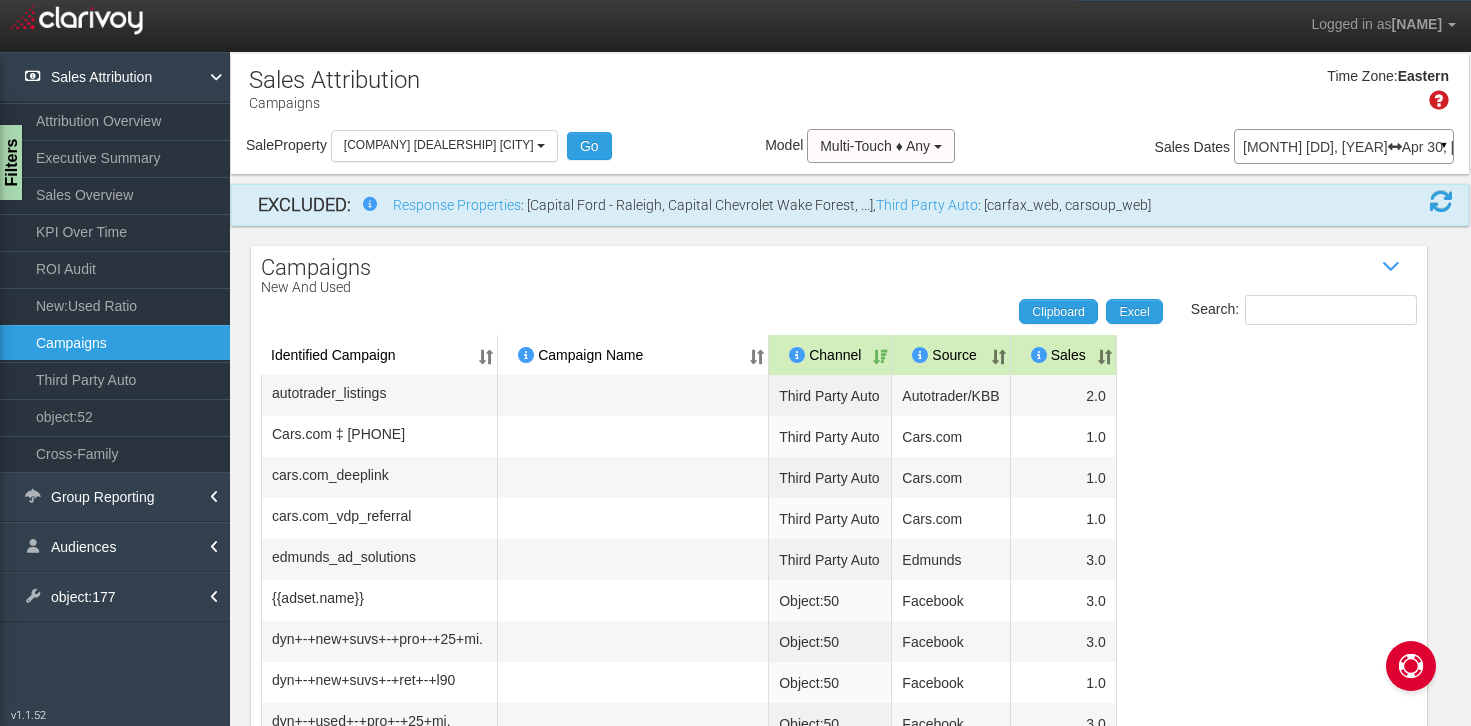 click on "Apr 01, [YEAR]   Apr 30, [YEAR]" at bounding box center (1344, 147) 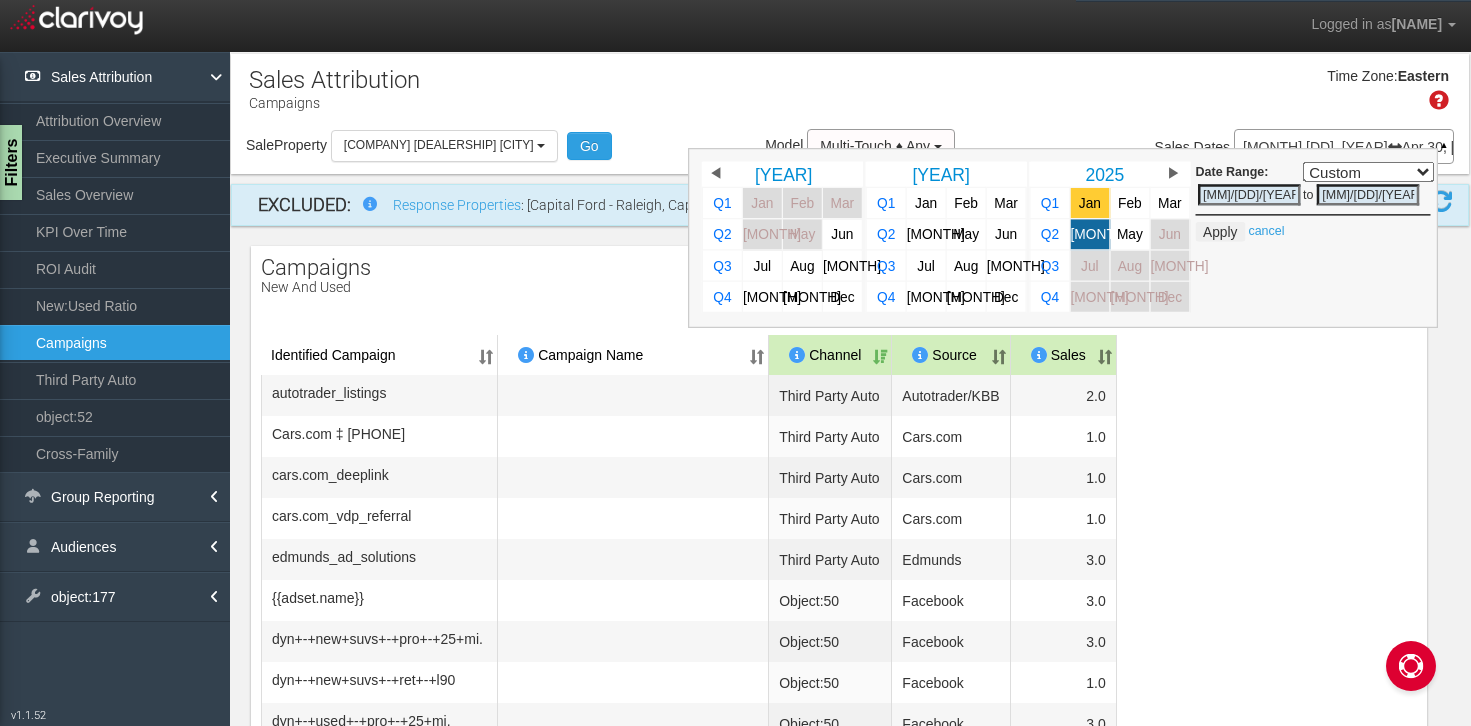 click on "Jan" at bounding box center (1090, 203) 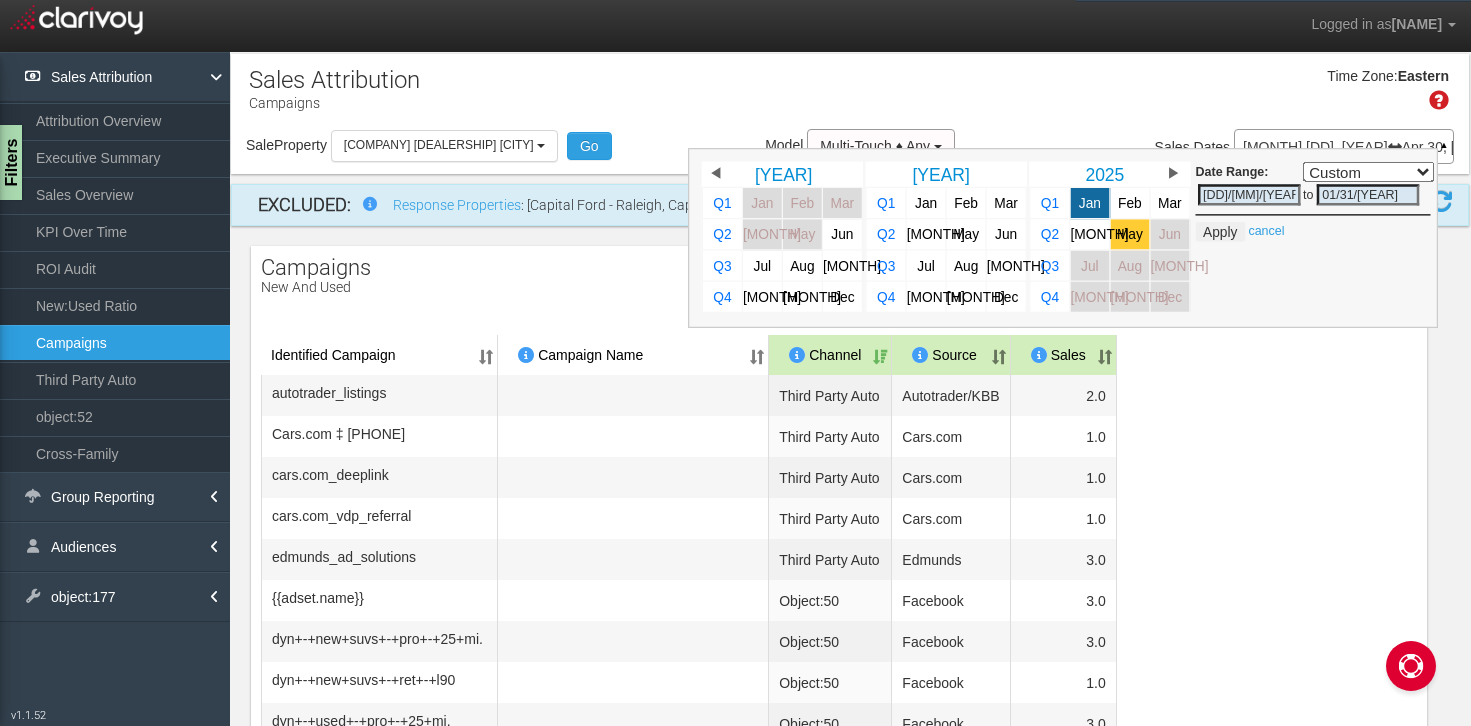 click on "May" at bounding box center (1130, 234) 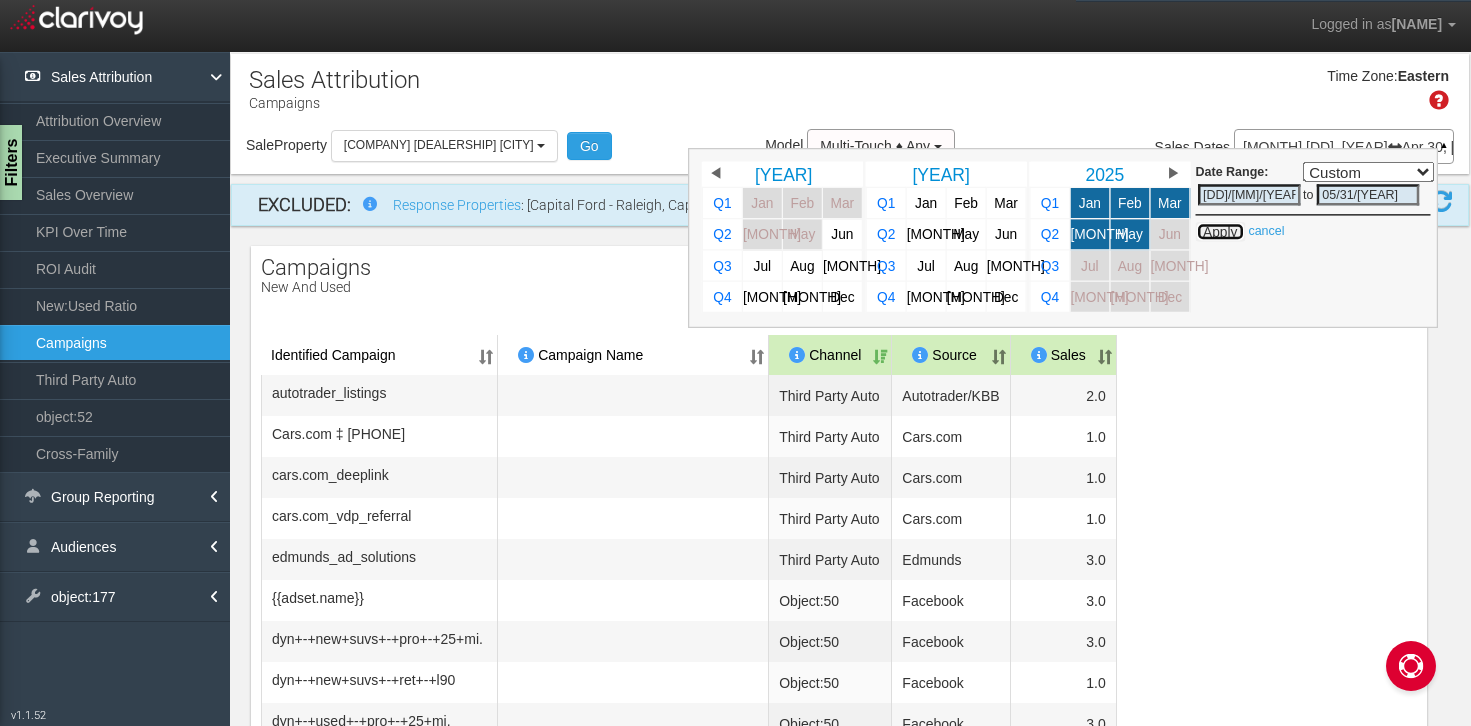 click on "Apply" at bounding box center (1220, 232) 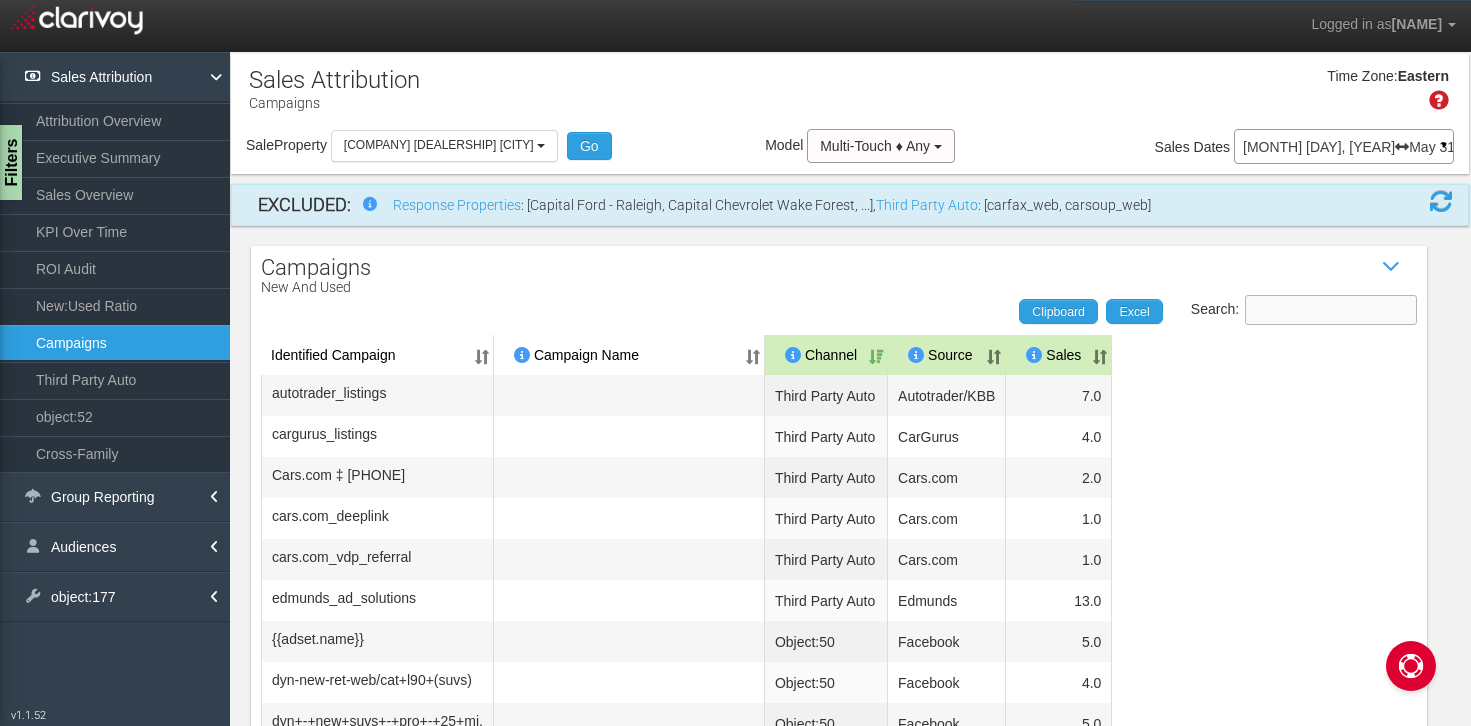 click on "Search:" at bounding box center [1331, 310] 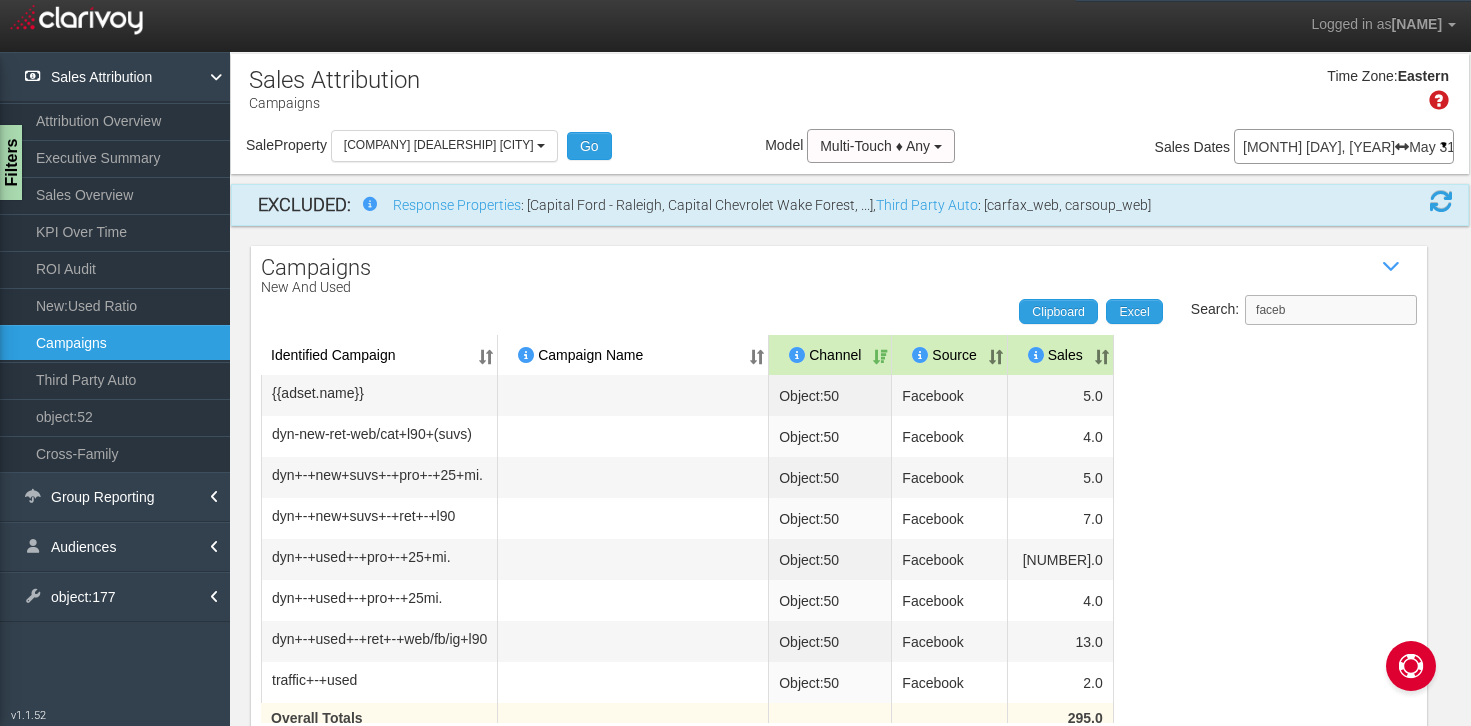 type on "faceb" 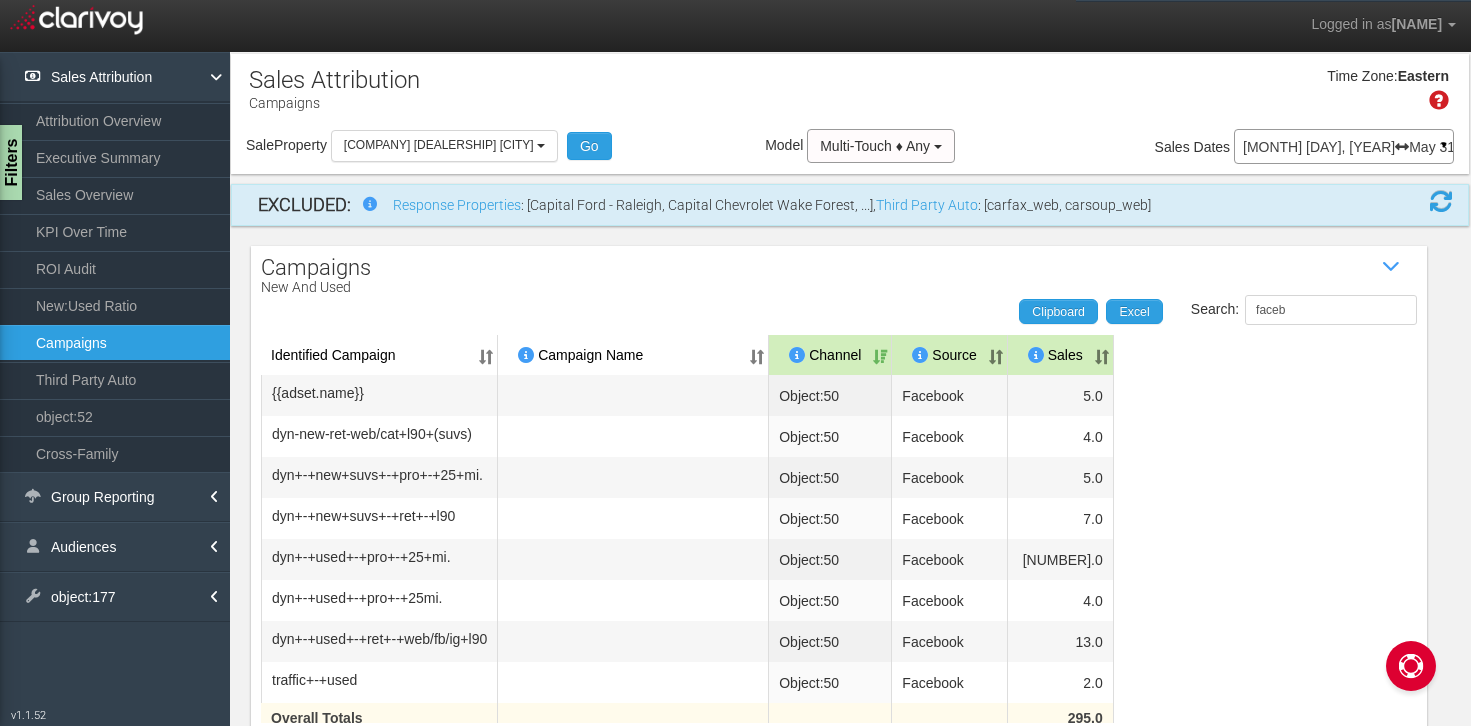 click on "Sales" at bounding box center (1061, 355) 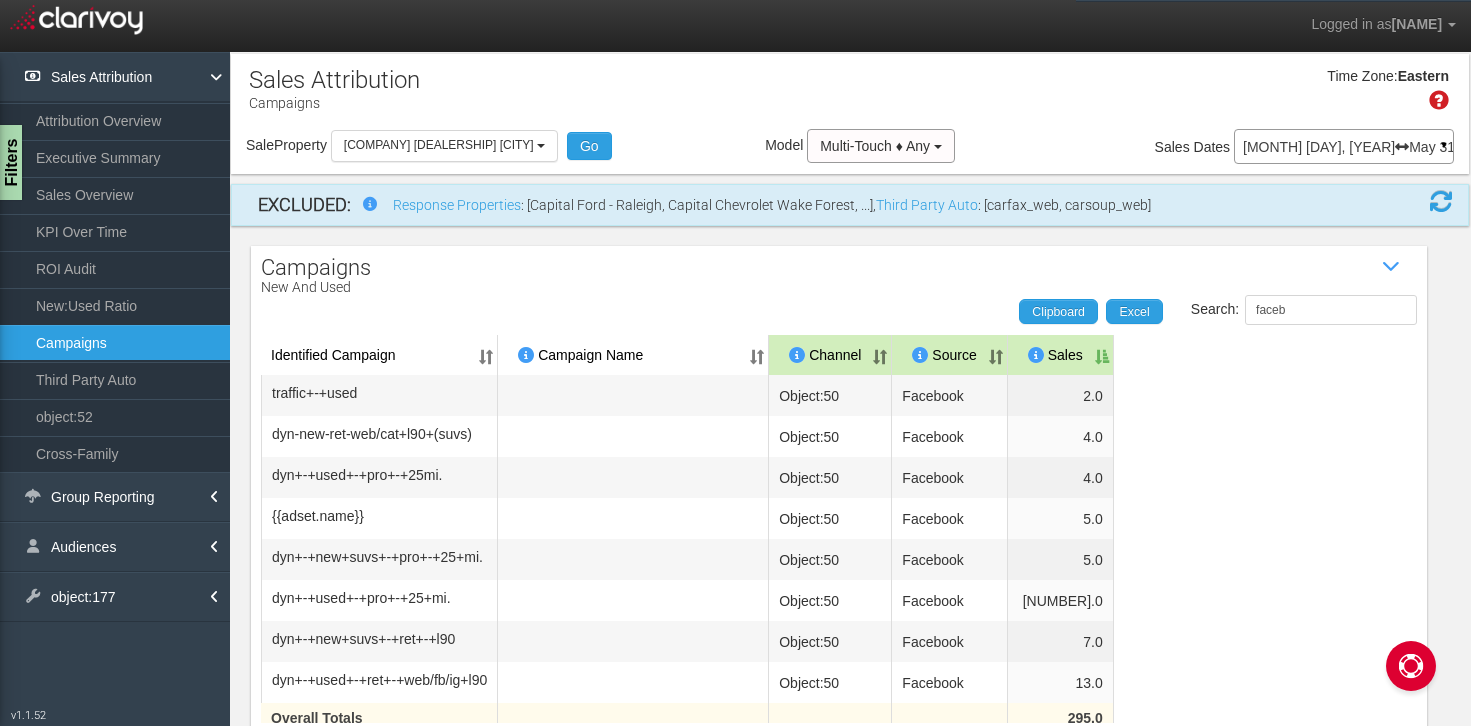 click on "Sales" at bounding box center [1061, 355] 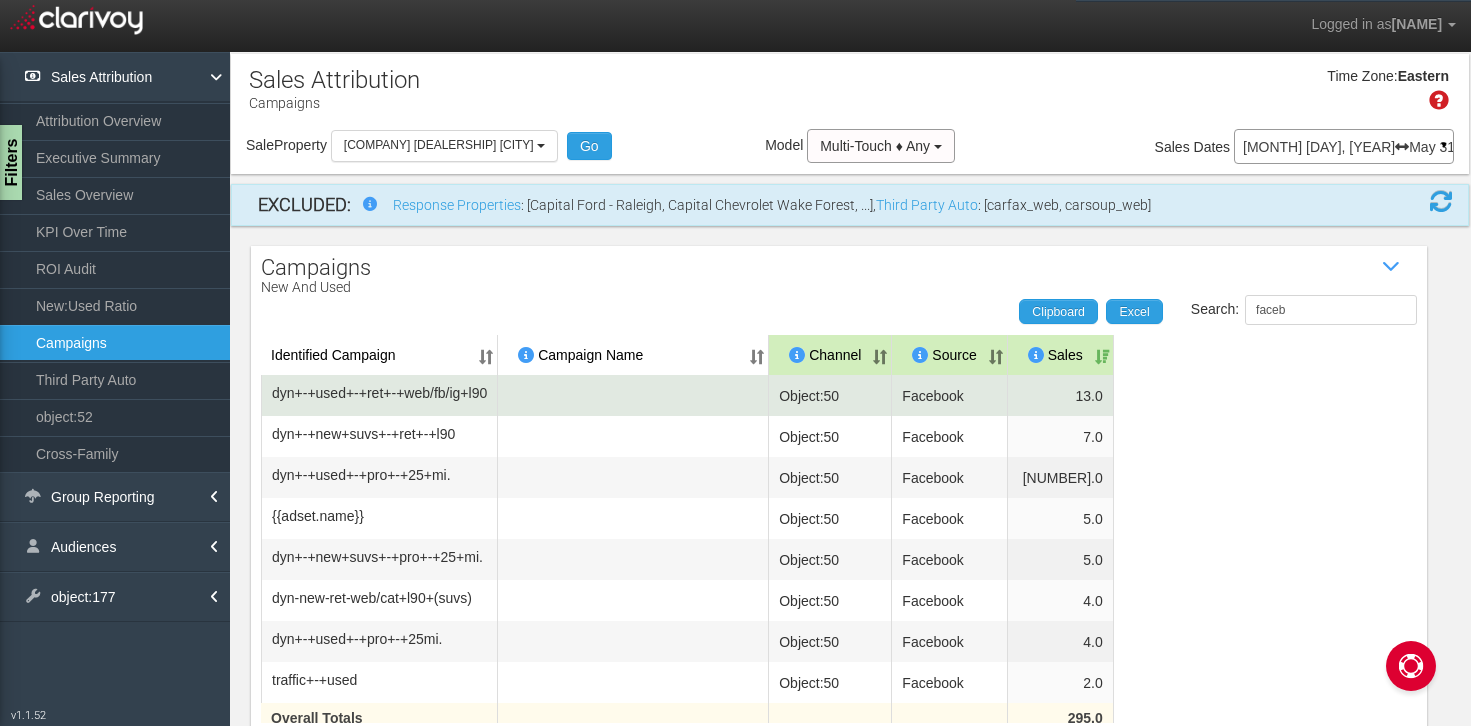 click on "13.0" at bounding box center [1061, 395] 